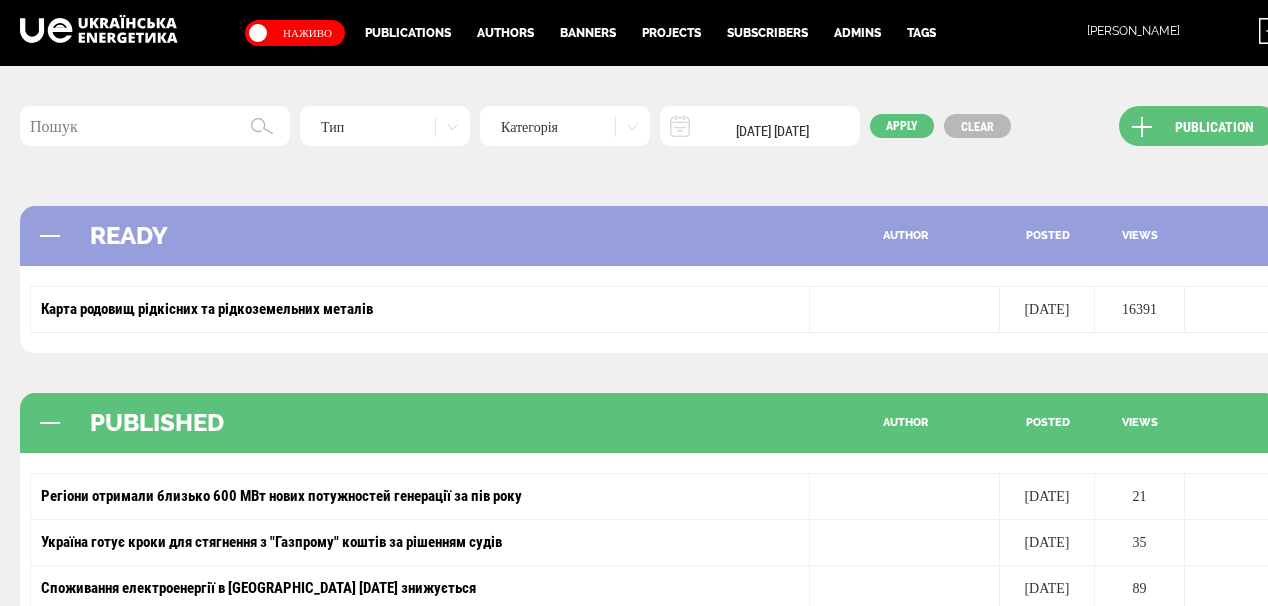 scroll, scrollTop: 400, scrollLeft: 0, axis: vertical 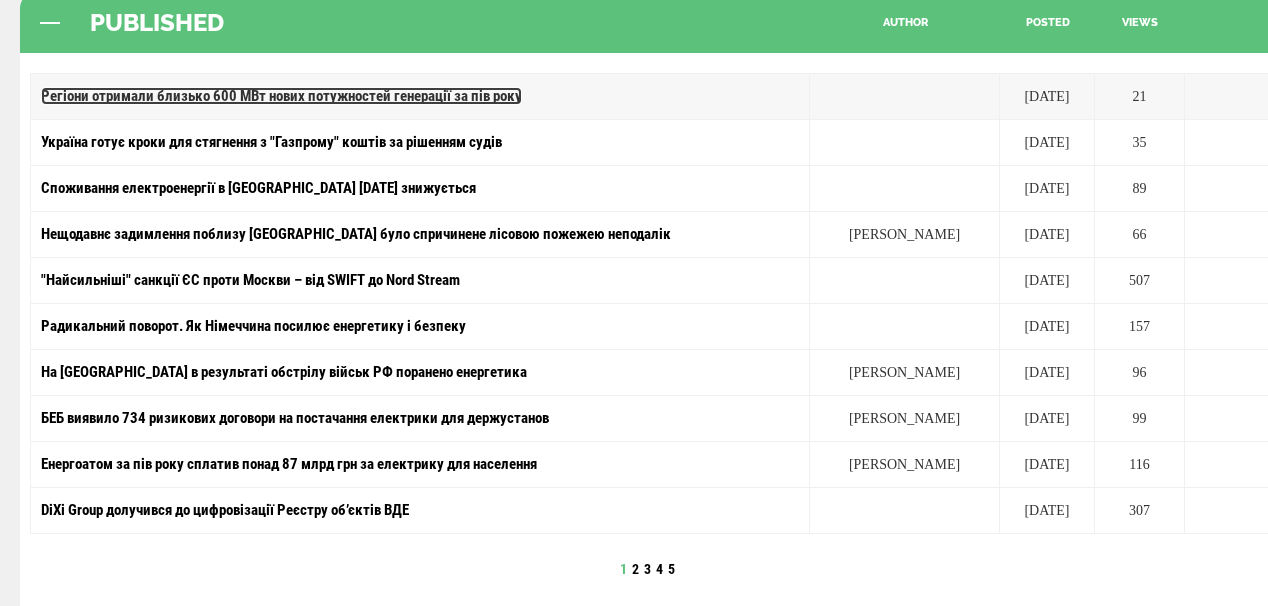 click on "Регіони отримали близько 600 МВт нових потужностей генерації за пів року" at bounding box center (281, 96) 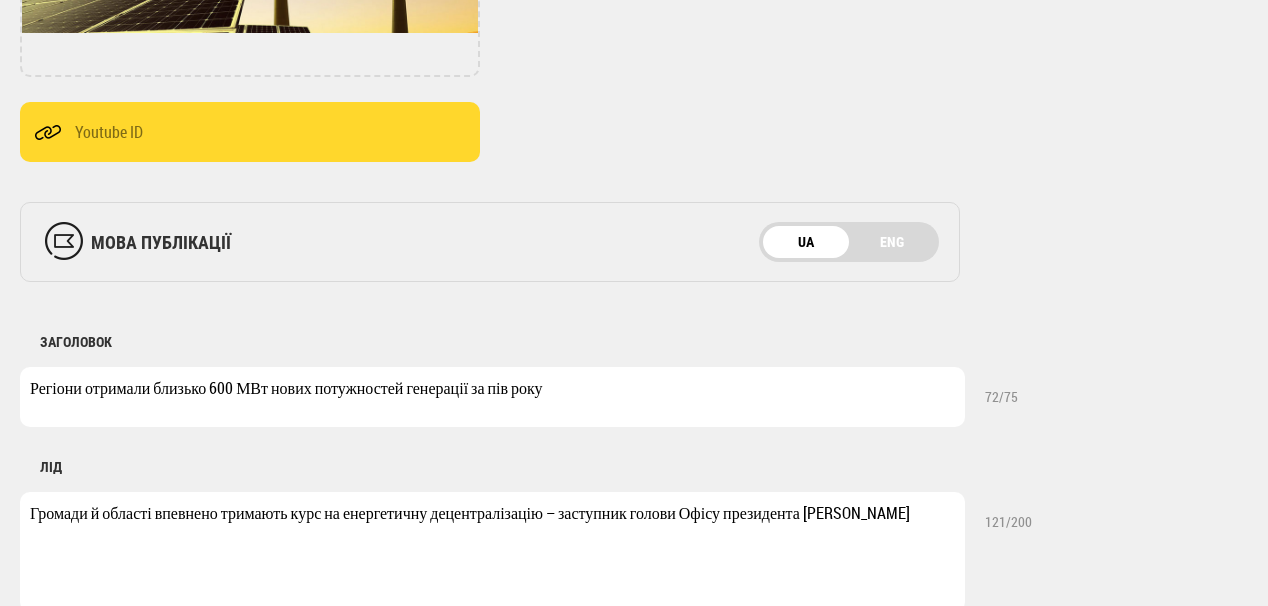 scroll, scrollTop: 560, scrollLeft: 0, axis: vertical 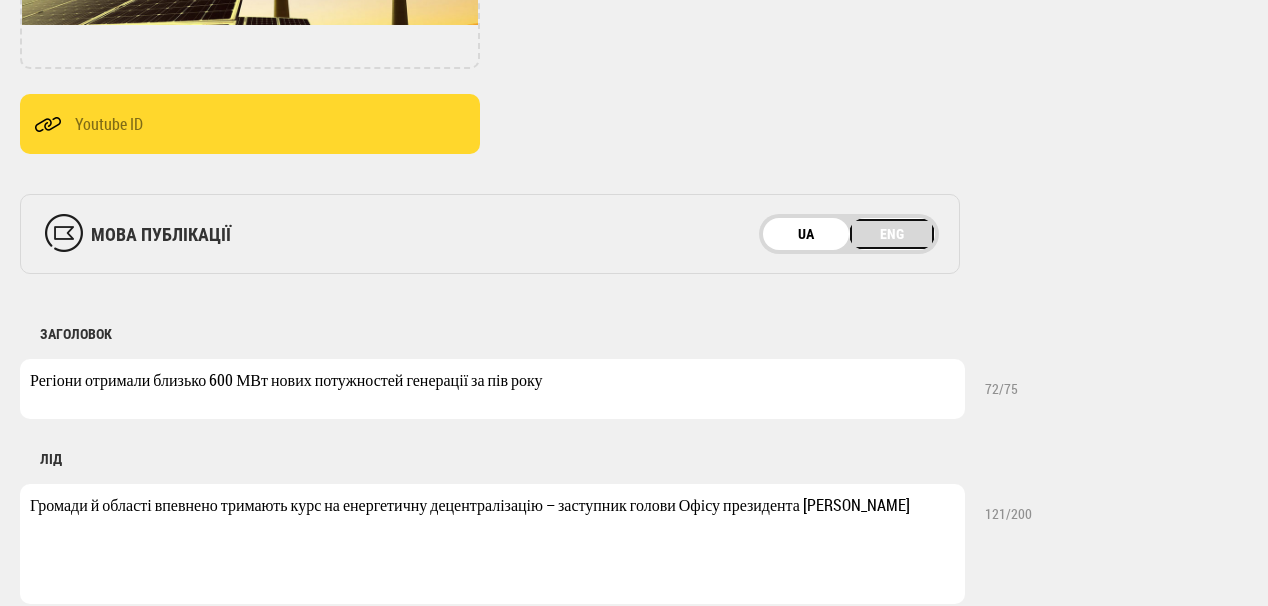 click on "ENG" at bounding box center (892, 234) 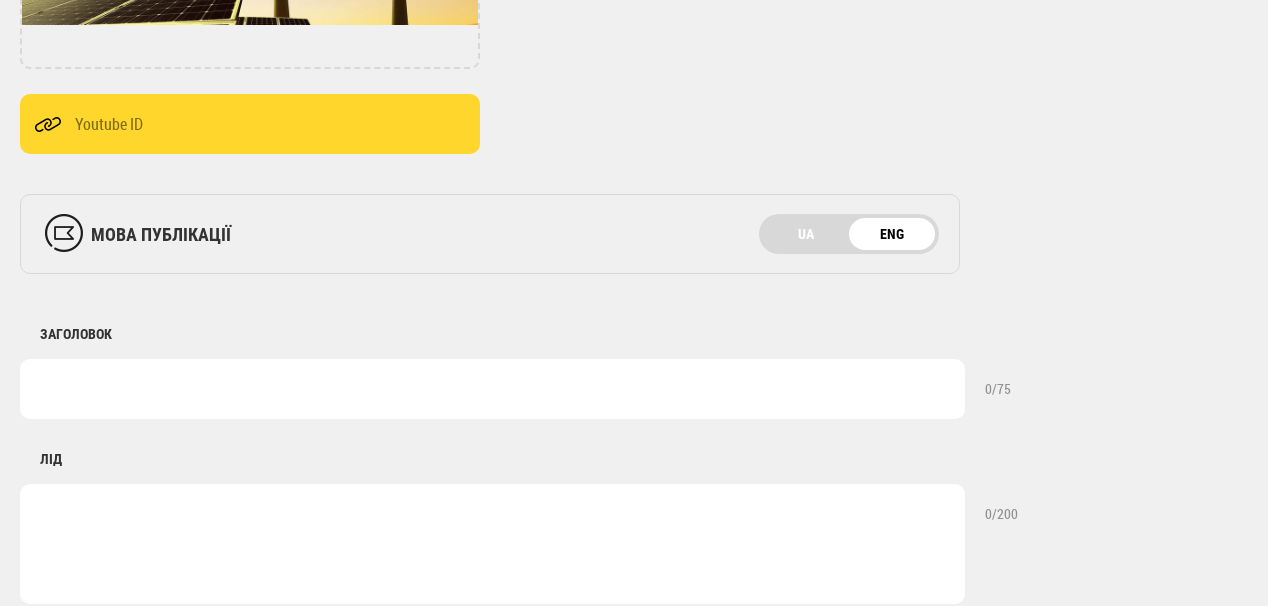 click at bounding box center (492, 389) 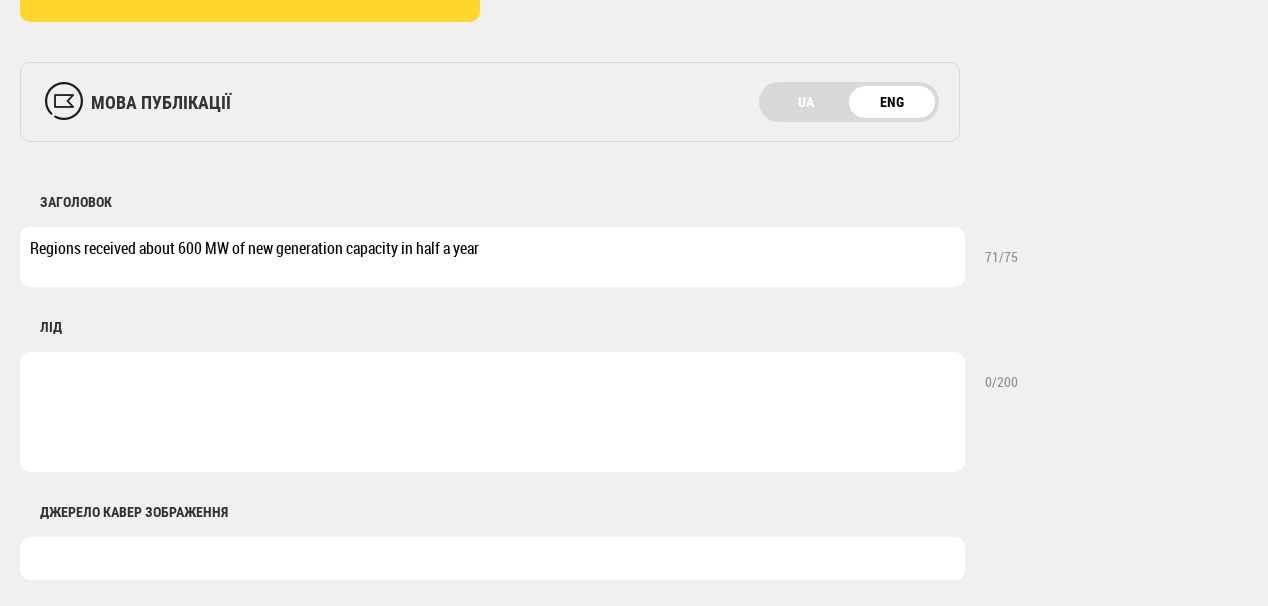 scroll, scrollTop: 720, scrollLeft: 0, axis: vertical 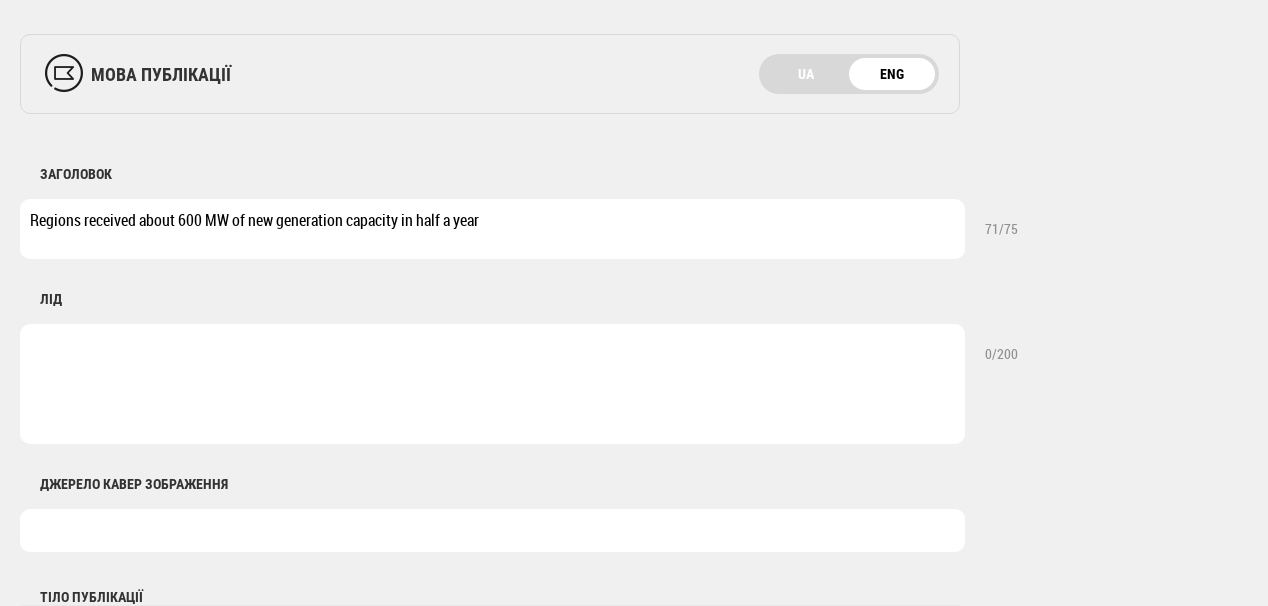 type on "Regions received about 600 MW of new generation capacity in half a year" 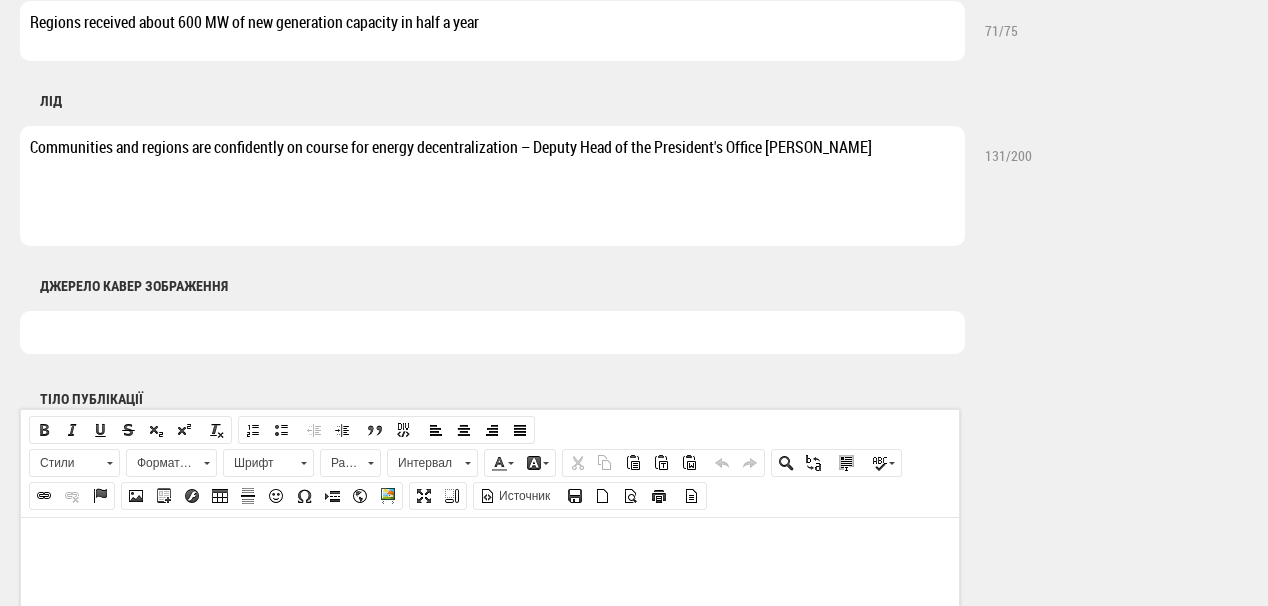 scroll, scrollTop: 960, scrollLeft: 0, axis: vertical 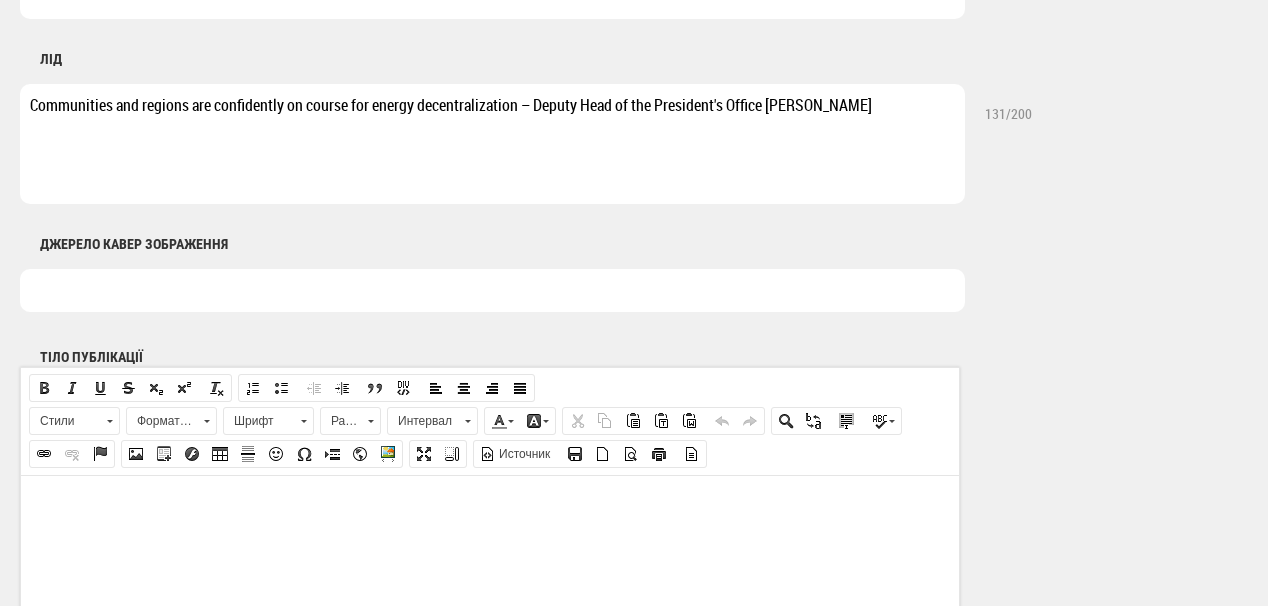 type on "Communities and regions are confidently on course for energy decentralization – Deputy Head of the President's Office Viktor Mykyta" 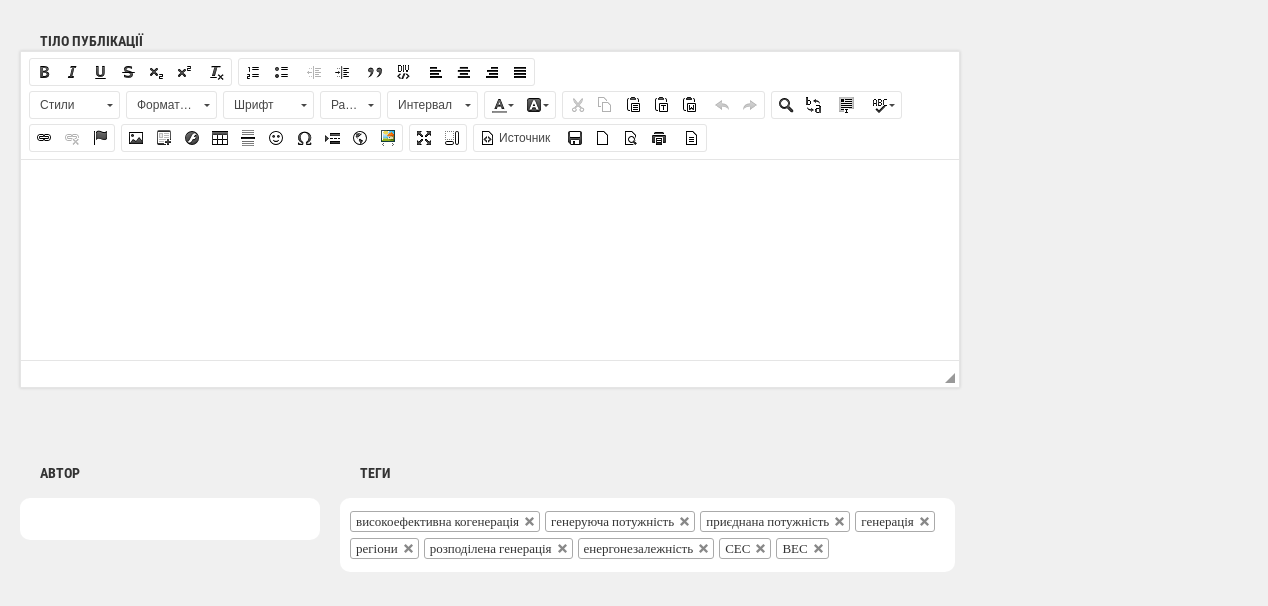 scroll, scrollTop: 1280, scrollLeft: 0, axis: vertical 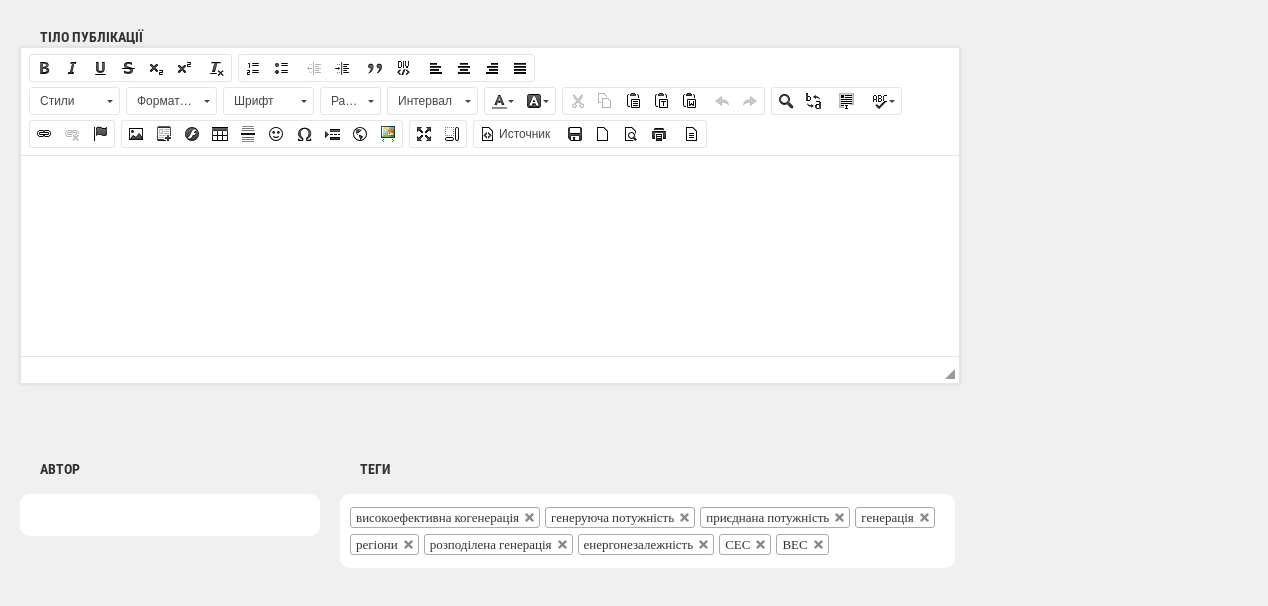 type on "Shutterstock" 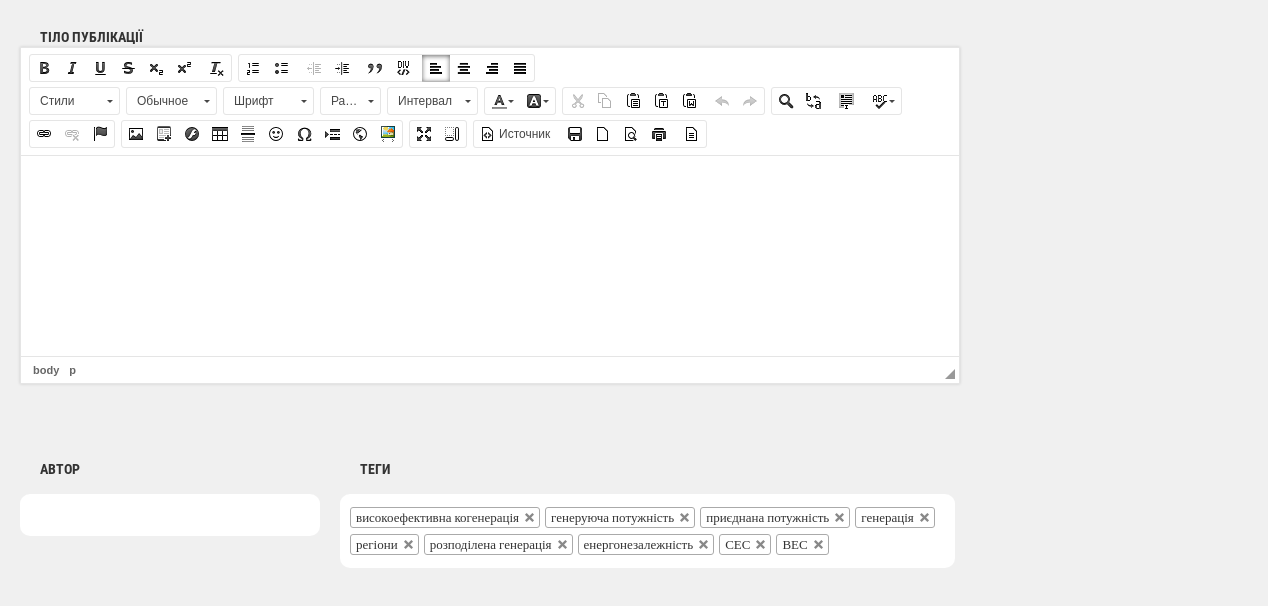 drag, startPoint x: 271, startPoint y: 200, endPoint x: 201, endPoint y: 188, distance: 71.021126 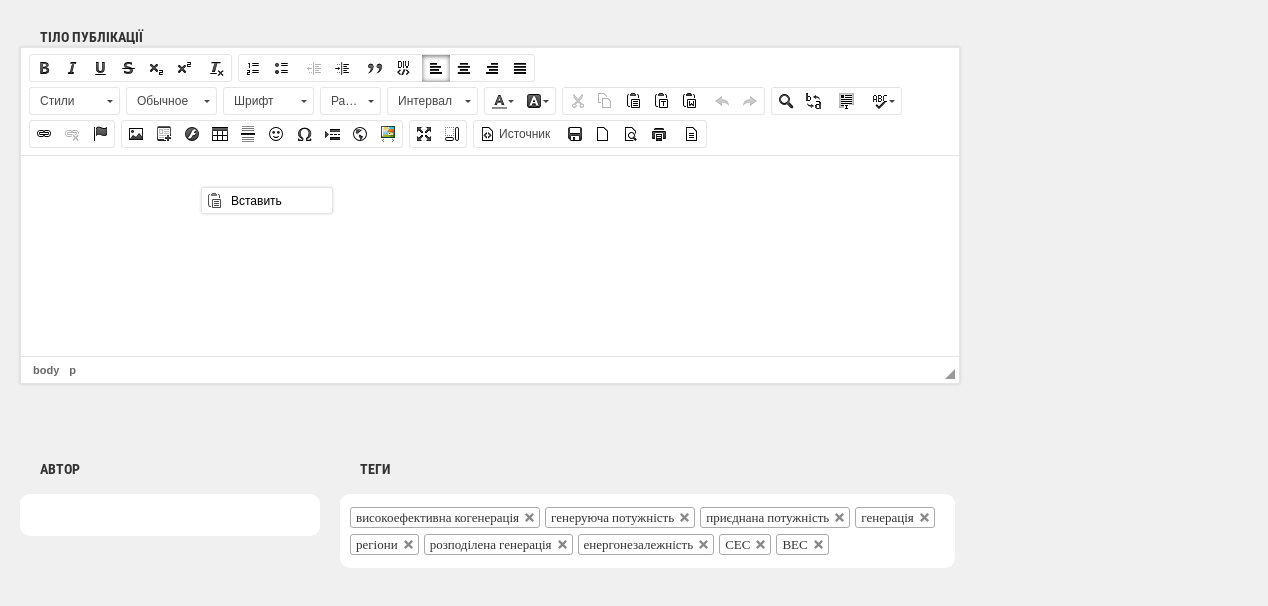 scroll, scrollTop: 0, scrollLeft: 0, axis: both 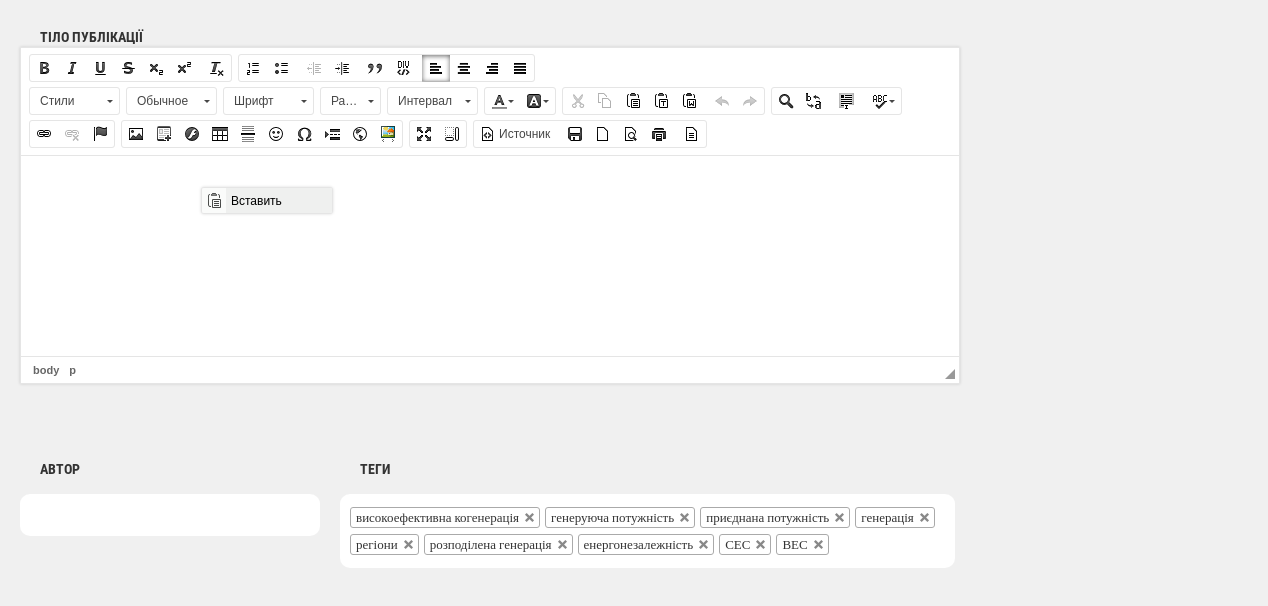 click on "Вставить" at bounding box center [278, 200] 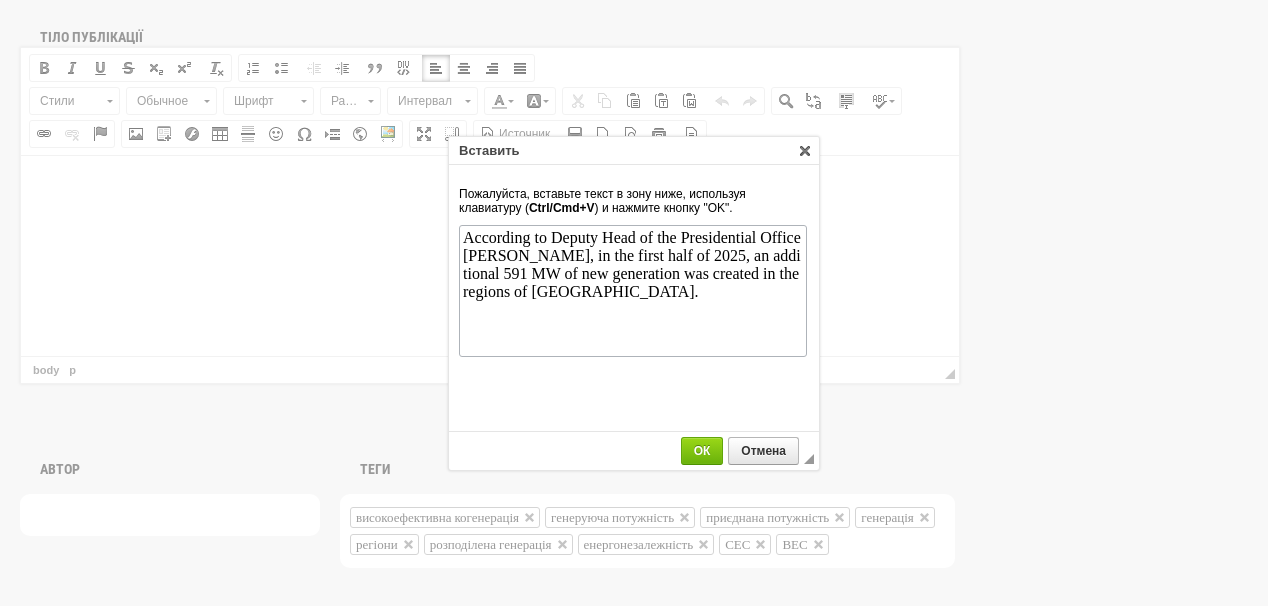 scroll, scrollTop: 0, scrollLeft: 0, axis: both 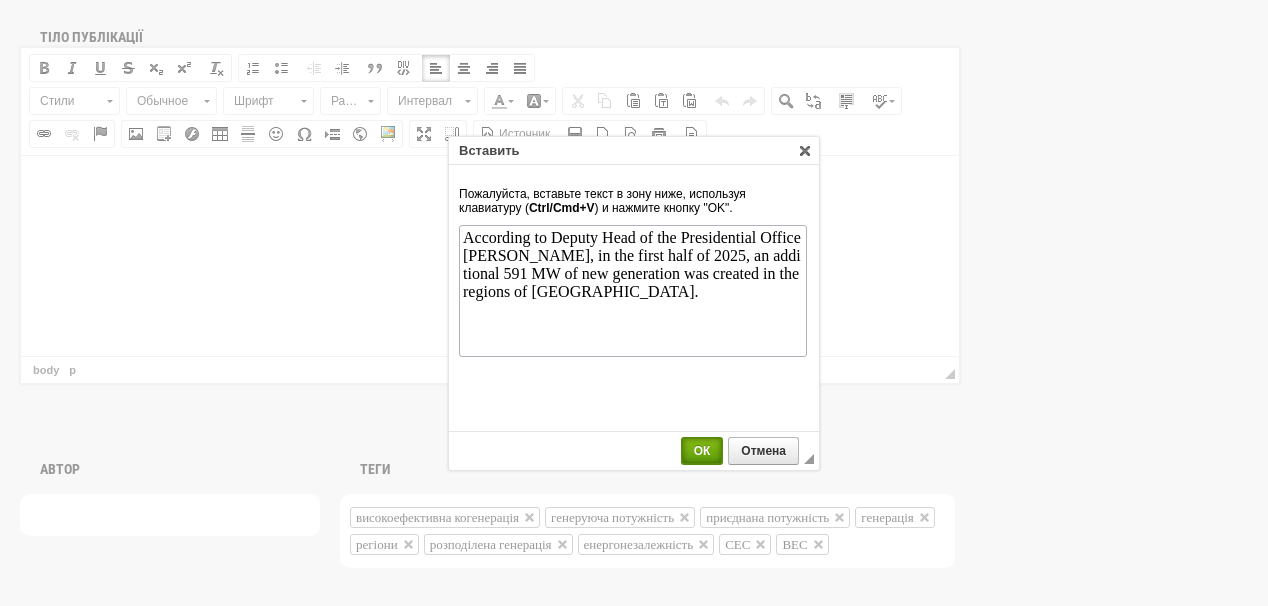 click on "ОК" at bounding box center (702, 451) 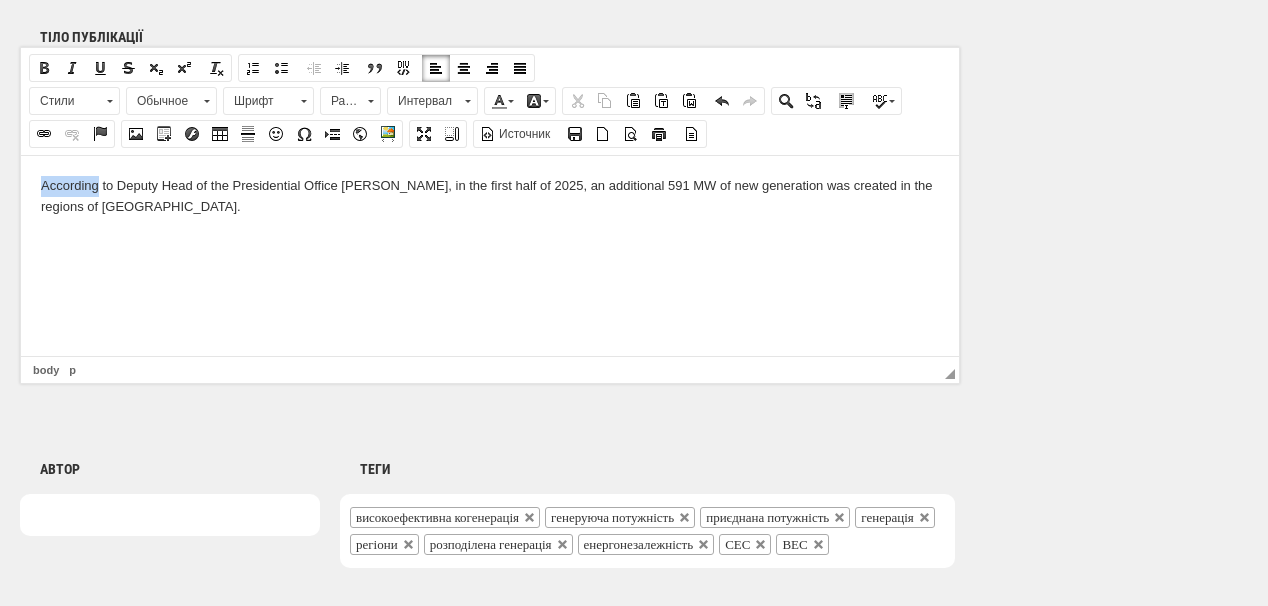 drag, startPoint x: 44, startPoint y: 185, endPoint x: 97, endPoint y: 191, distance: 53.338543 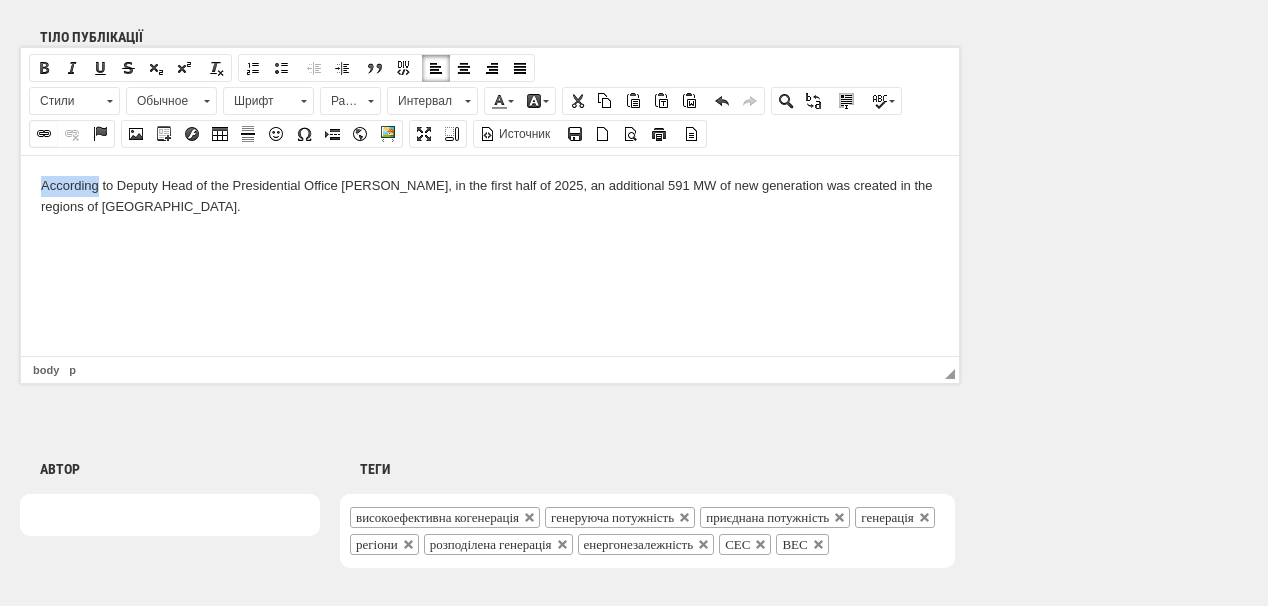 click at bounding box center (44, 134) 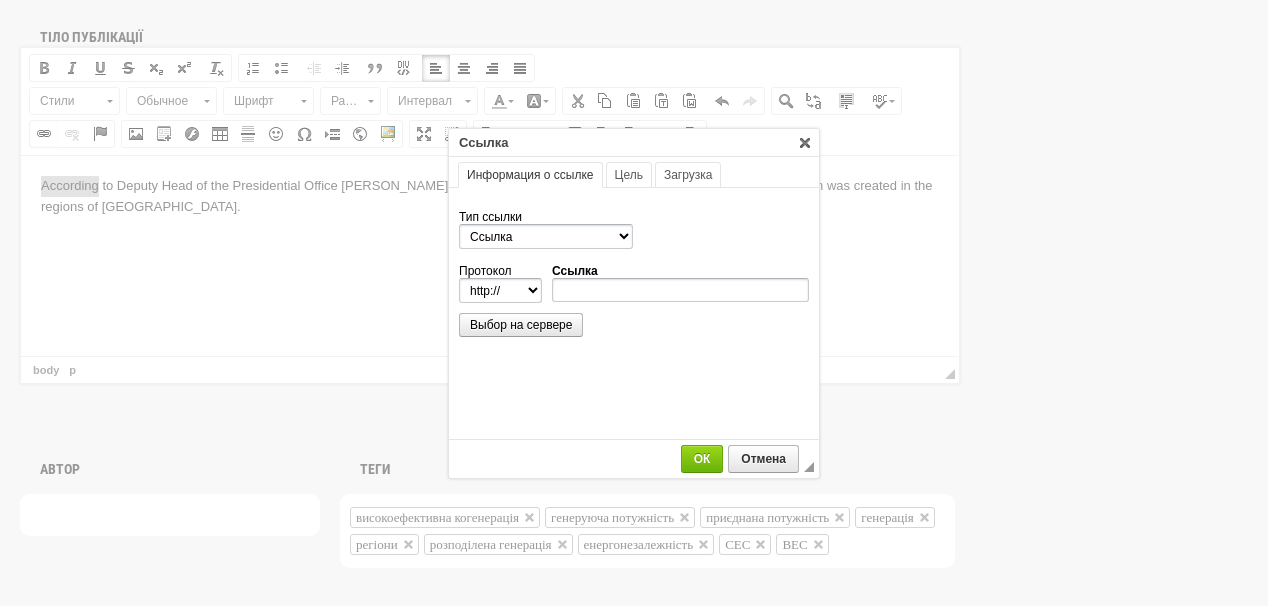 scroll, scrollTop: 0, scrollLeft: 0, axis: both 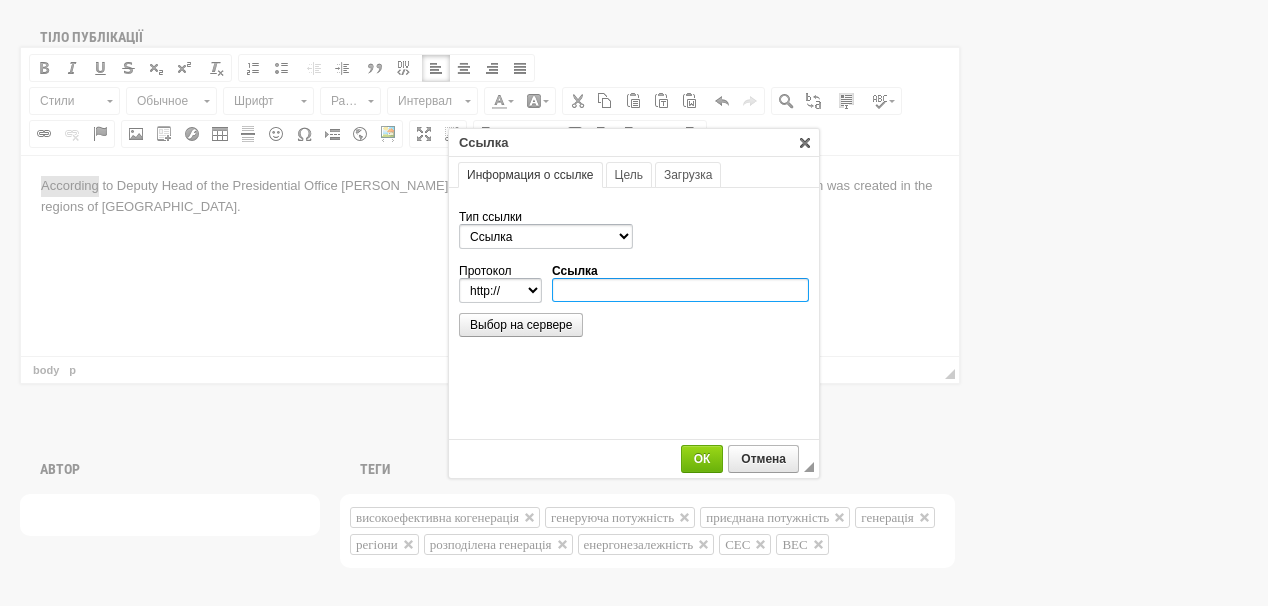 click on "Ссылка" at bounding box center (680, 290) 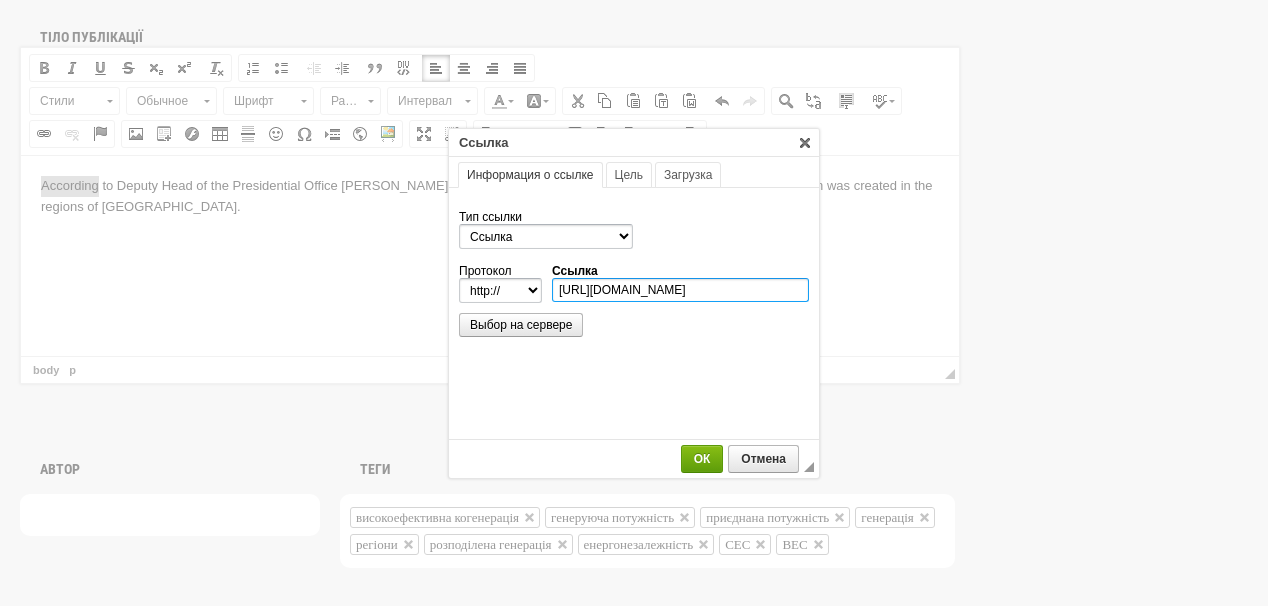 type on "https://t.me/zakarpatskaODA/12867" 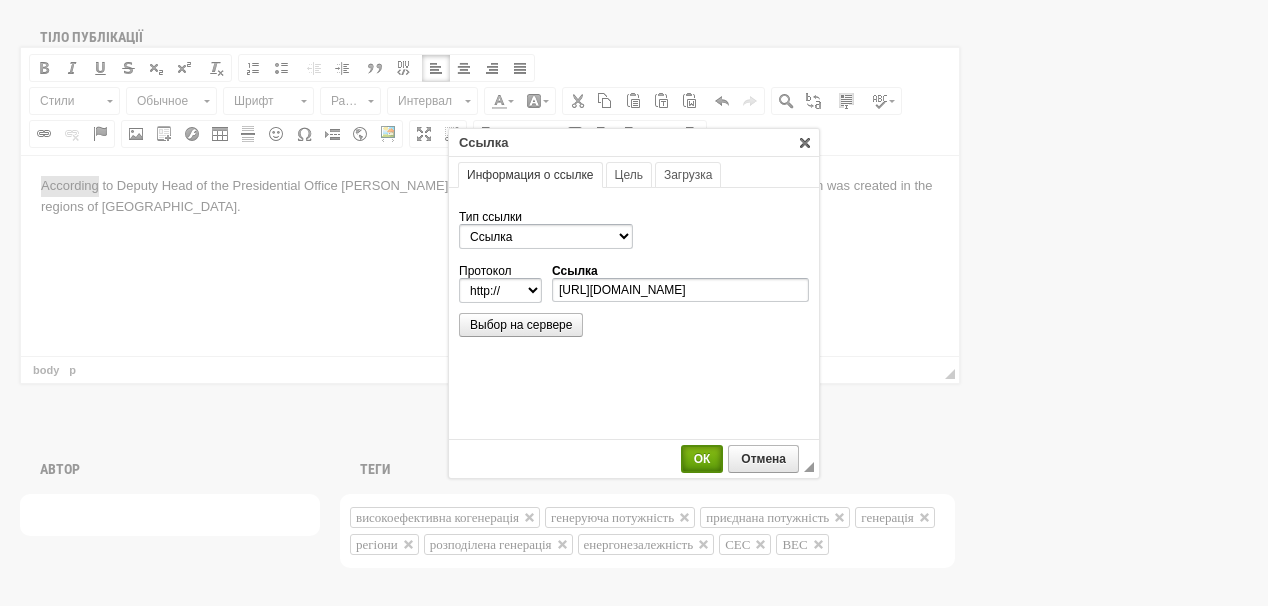 select on "https://" 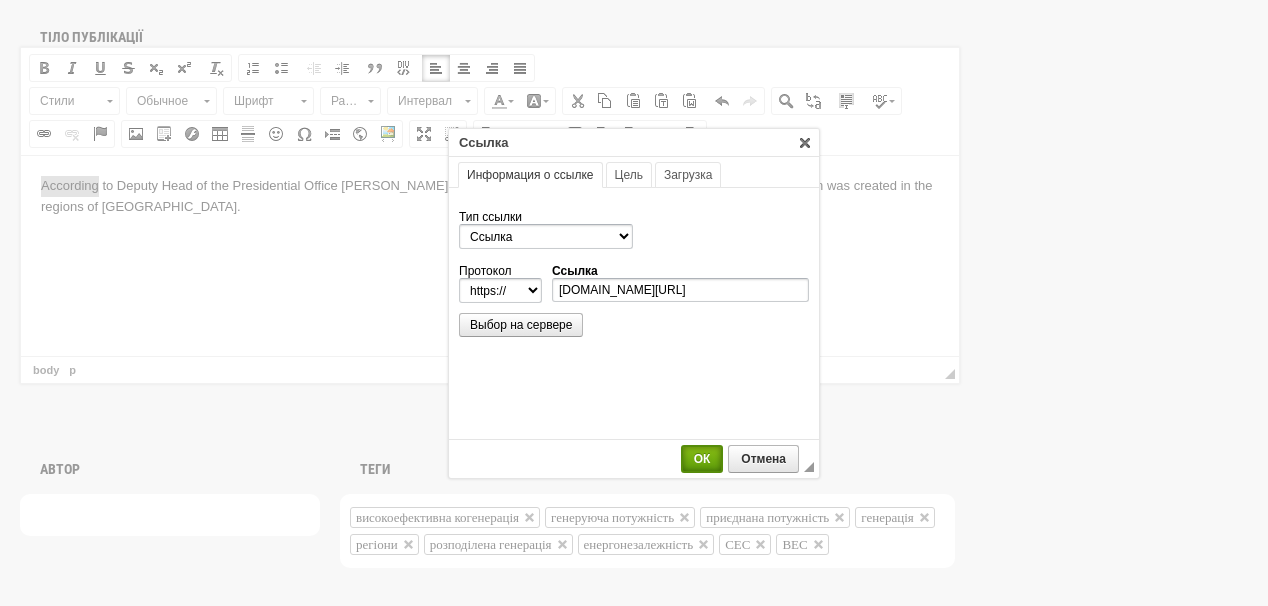 click on "ОК" at bounding box center [702, 459] 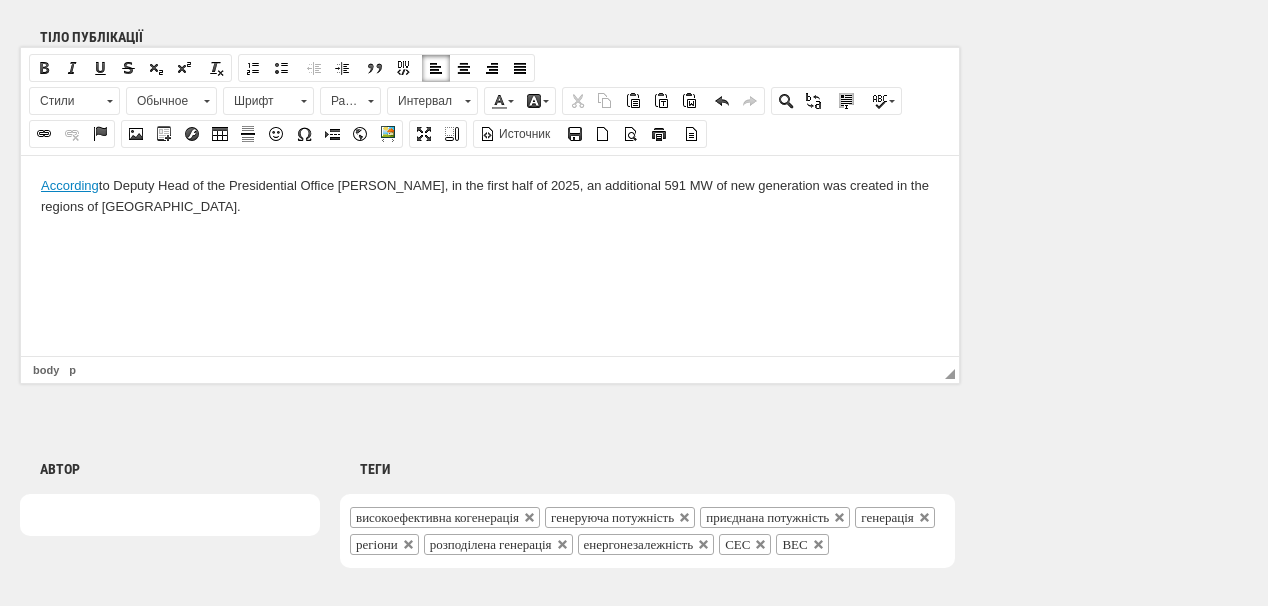 click on "According  to Deputy Head of the Presidential Office Viktor Mykyta, in the first half of 2025, an additional 591 MW of new generation was created in the regions of Ukraine." at bounding box center (490, 196) 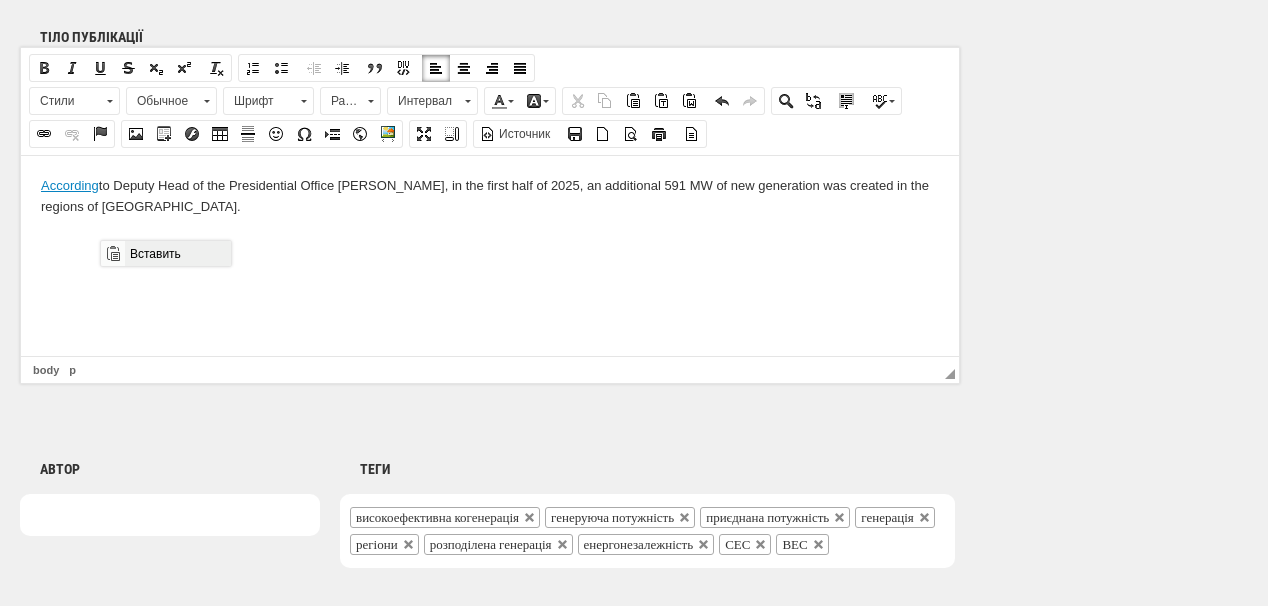 click on "Вставить" at bounding box center [177, 253] 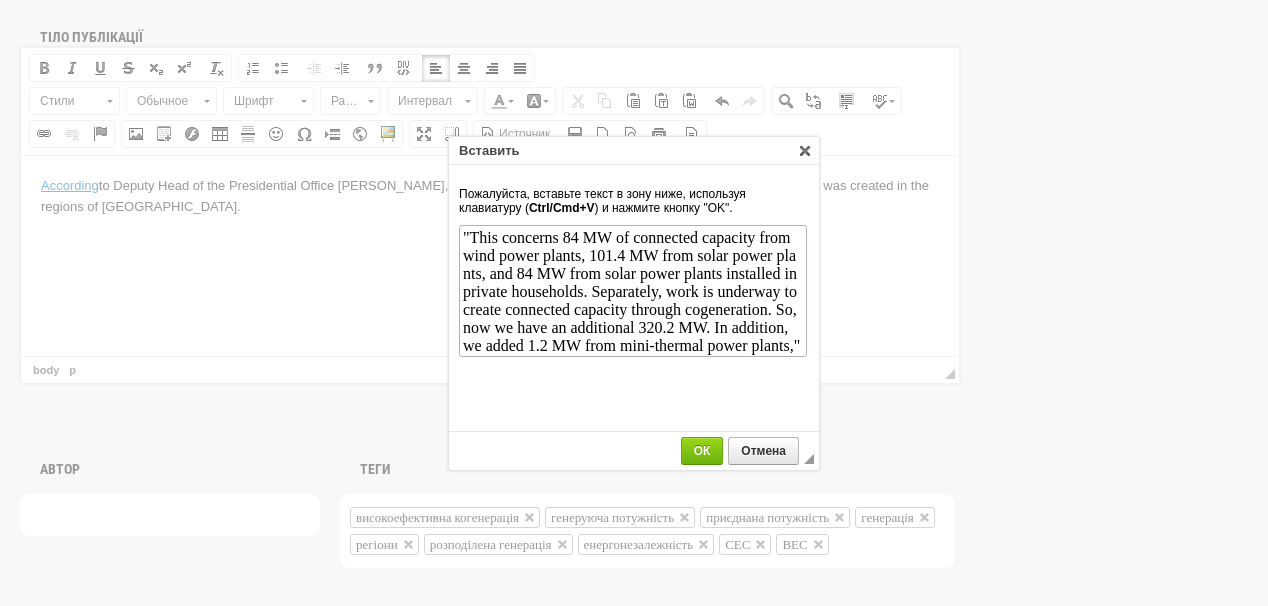 scroll, scrollTop: 19, scrollLeft: 0, axis: vertical 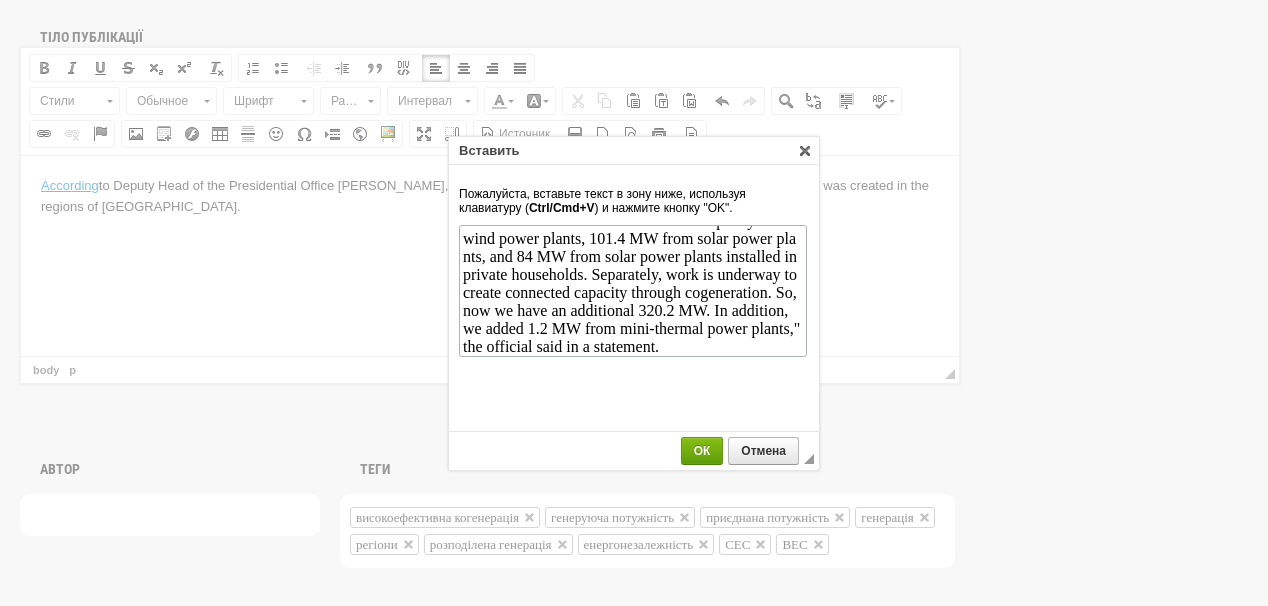 click on "ОК" at bounding box center (702, 451) 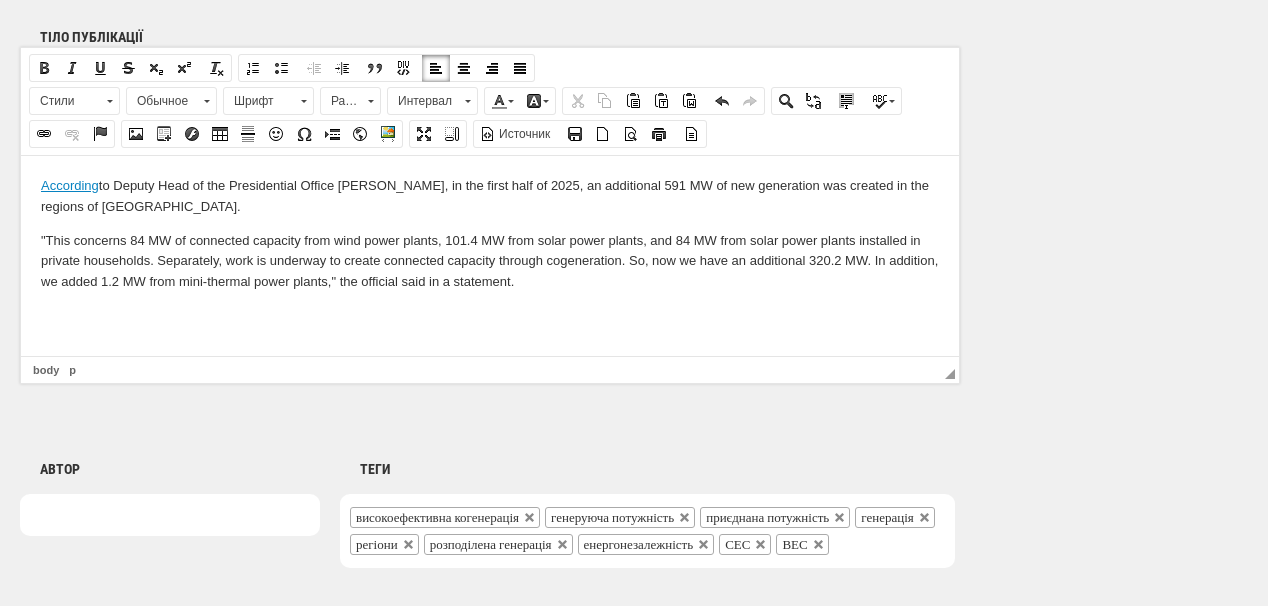 scroll, scrollTop: 0, scrollLeft: 0, axis: both 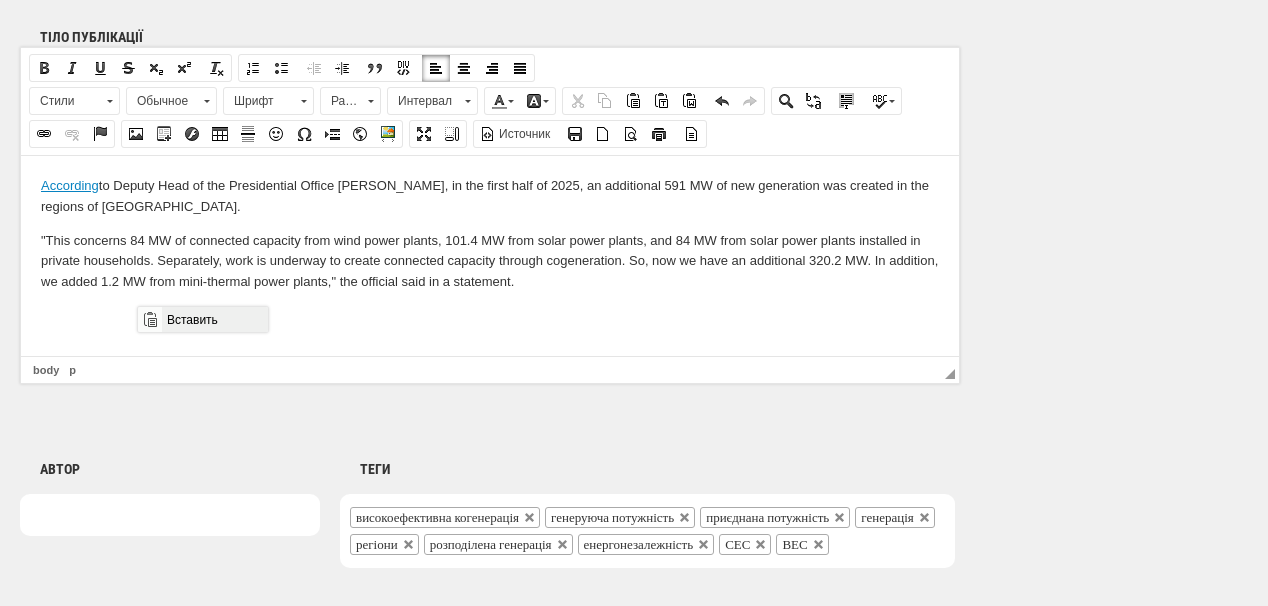 click on "Вставить" at bounding box center (214, 319) 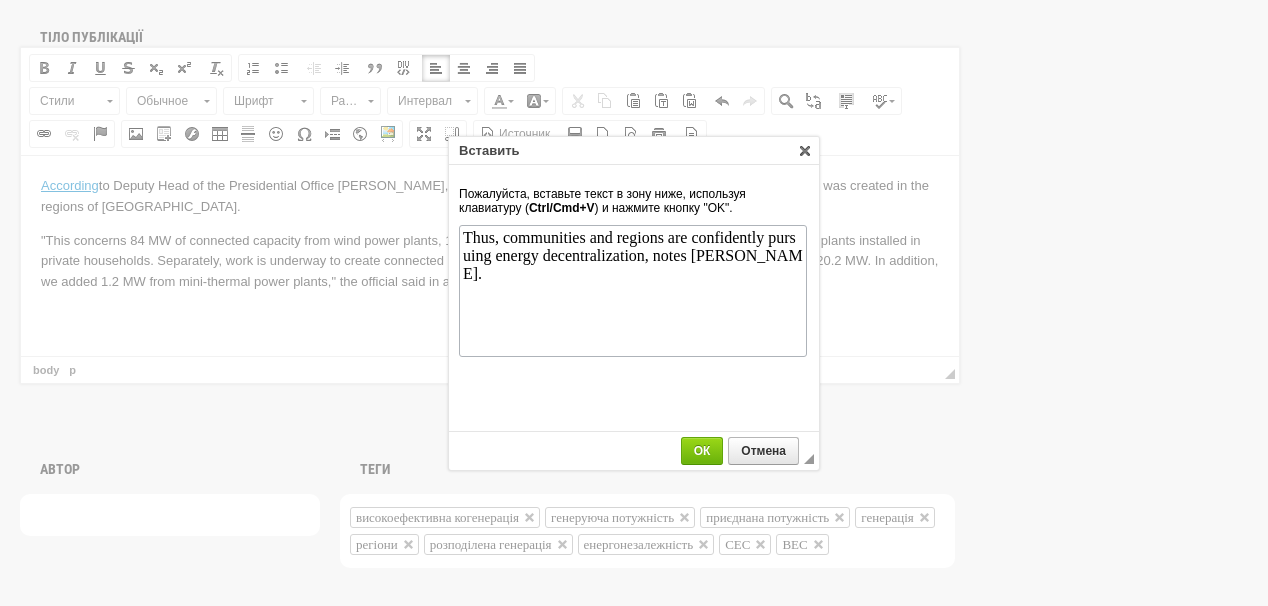 scroll, scrollTop: 0, scrollLeft: 0, axis: both 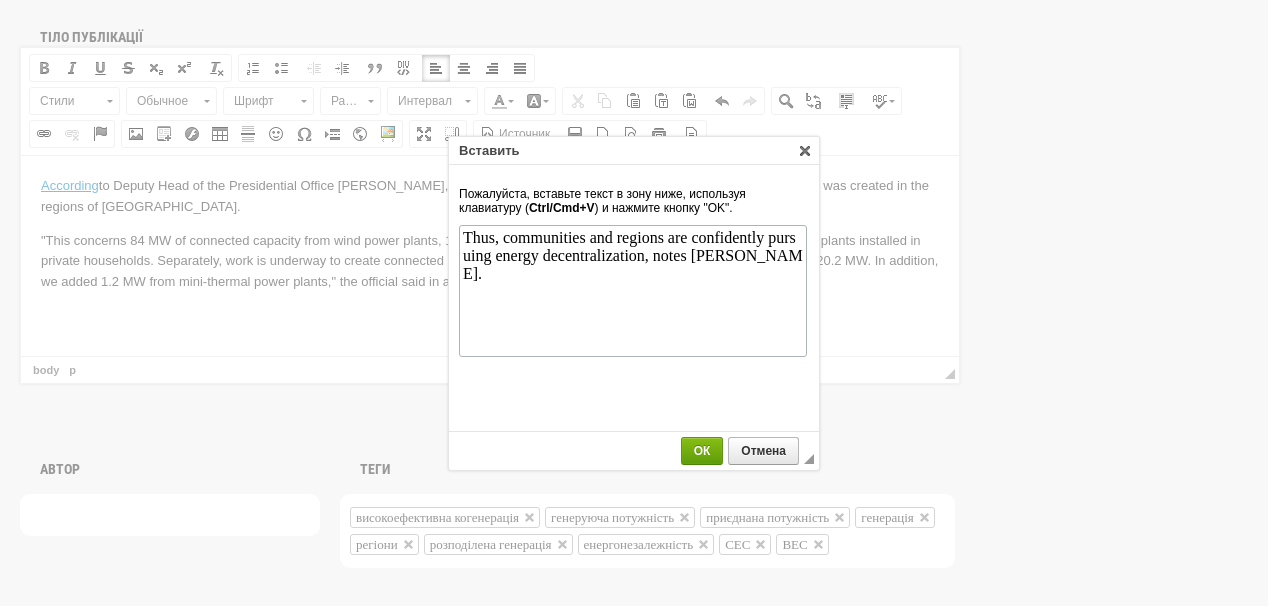 click on "ОК" at bounding box center [702, 451] 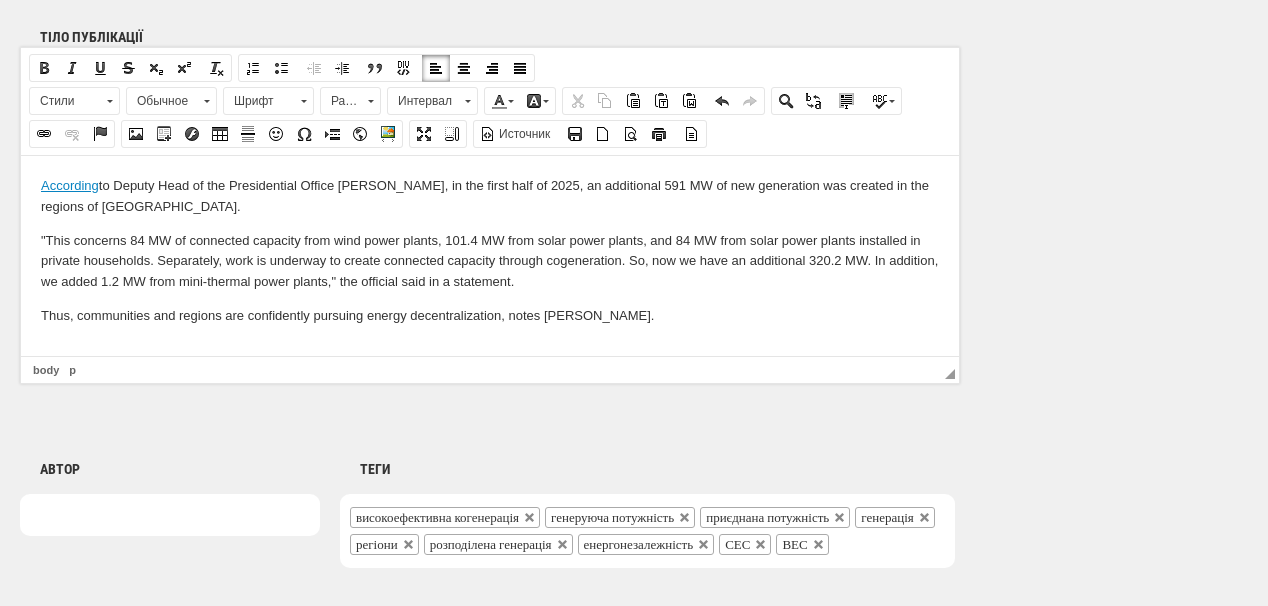 scroll, scrollTop: 0, scrollLeft: 0, axis: both 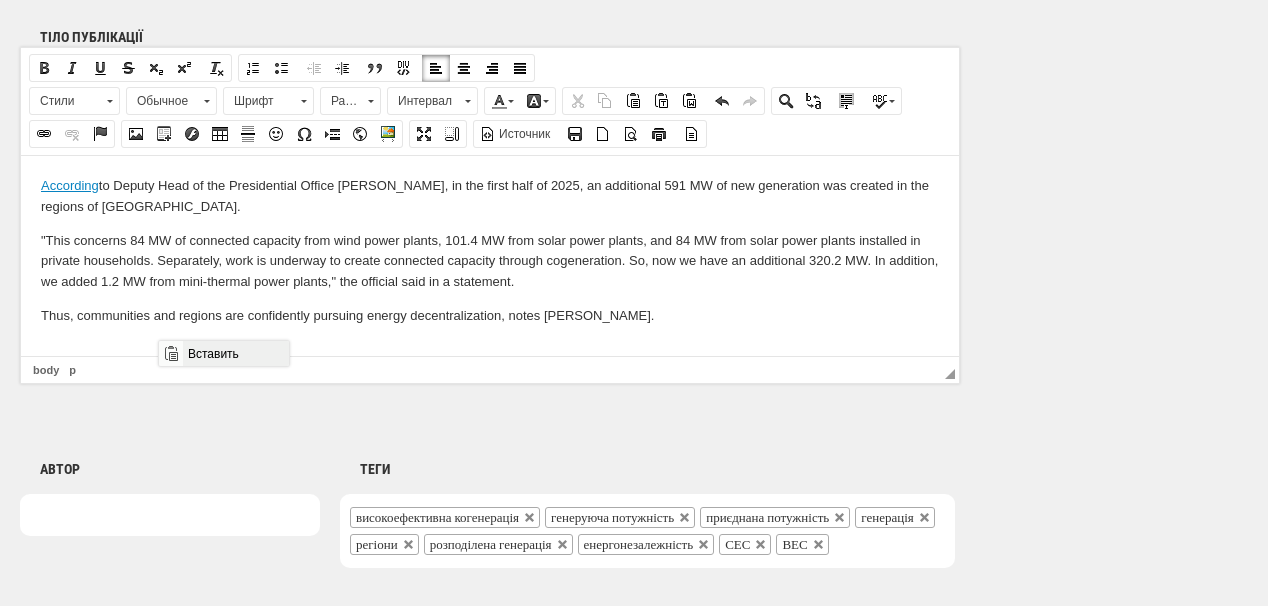 click on "Вставить" at bounding box center [235, 353] 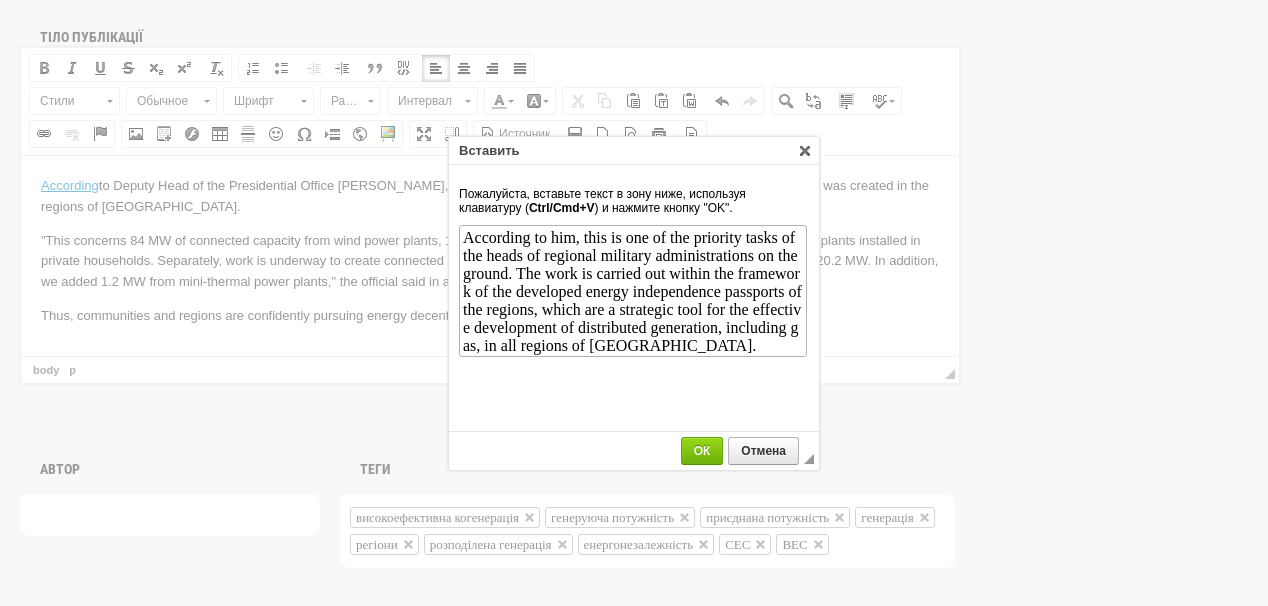 scroll, scrollTop: 0, scrollLeft: 0, axis: both 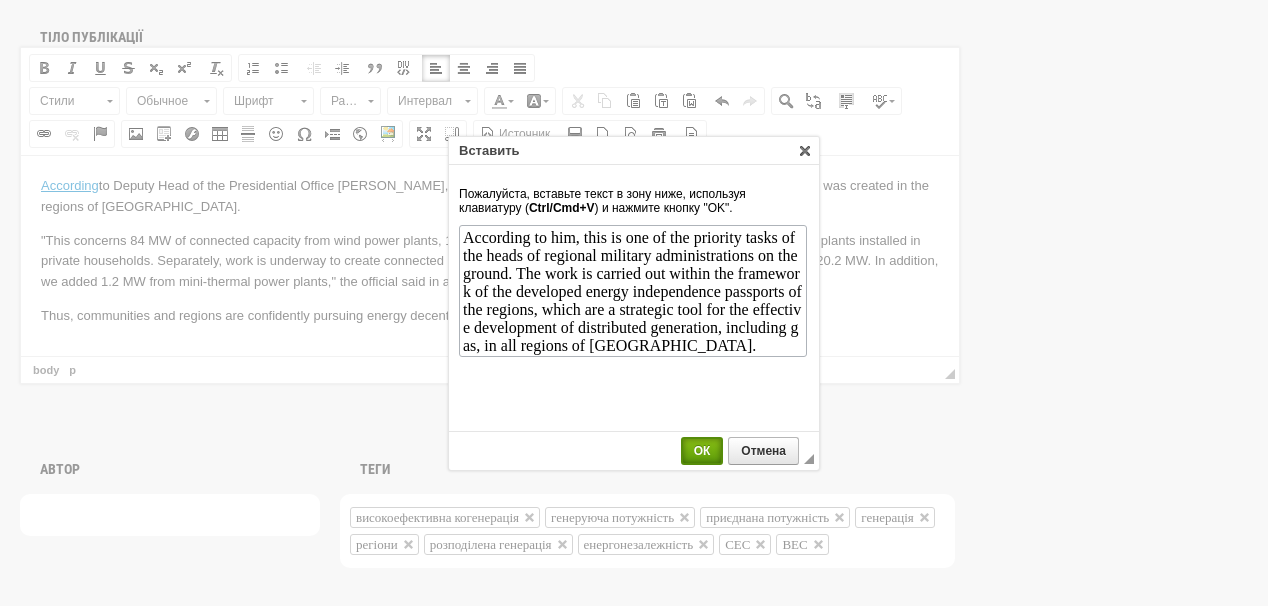 click on "ОК" at bounding box center (702, 451) 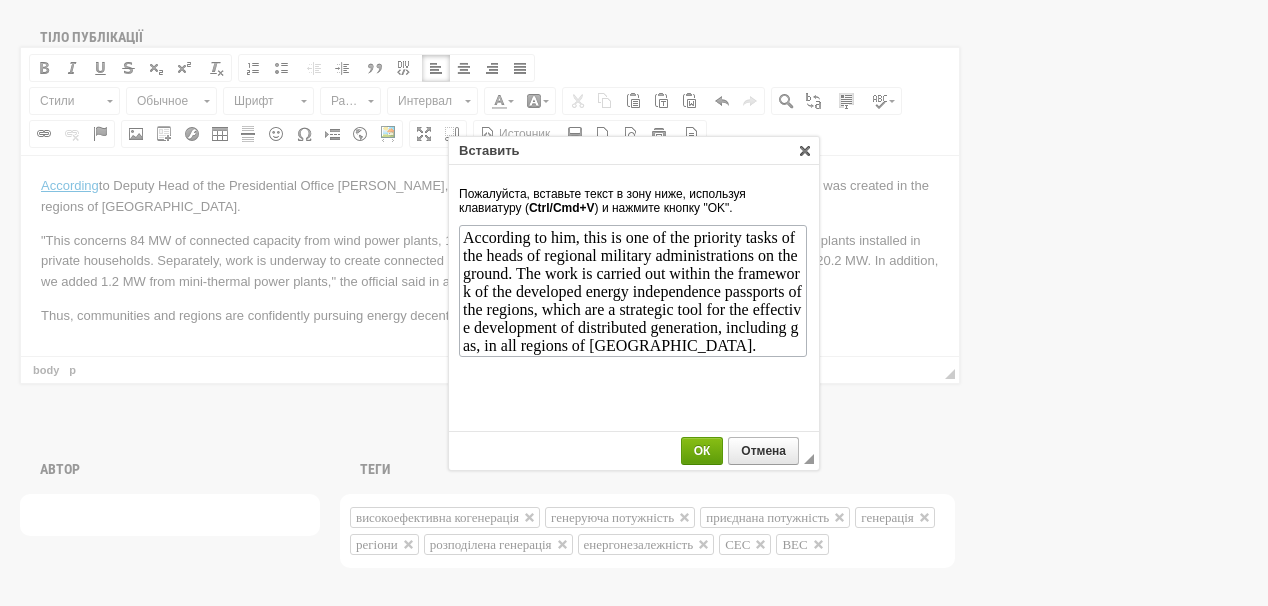 scroll, scrollTop: 42, scrollLeft: 0, axis: vertical 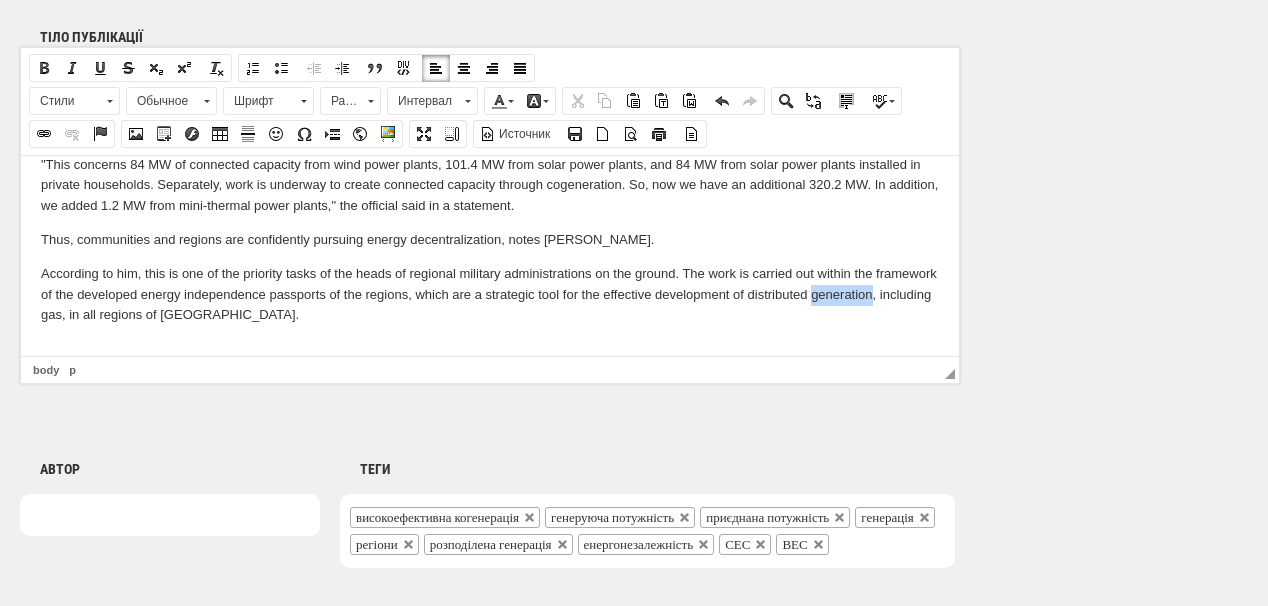 drag, startPoint x: 100, startPoint y: 317, endPoint x: 23, endPoint y: 306, distance: 77.781746 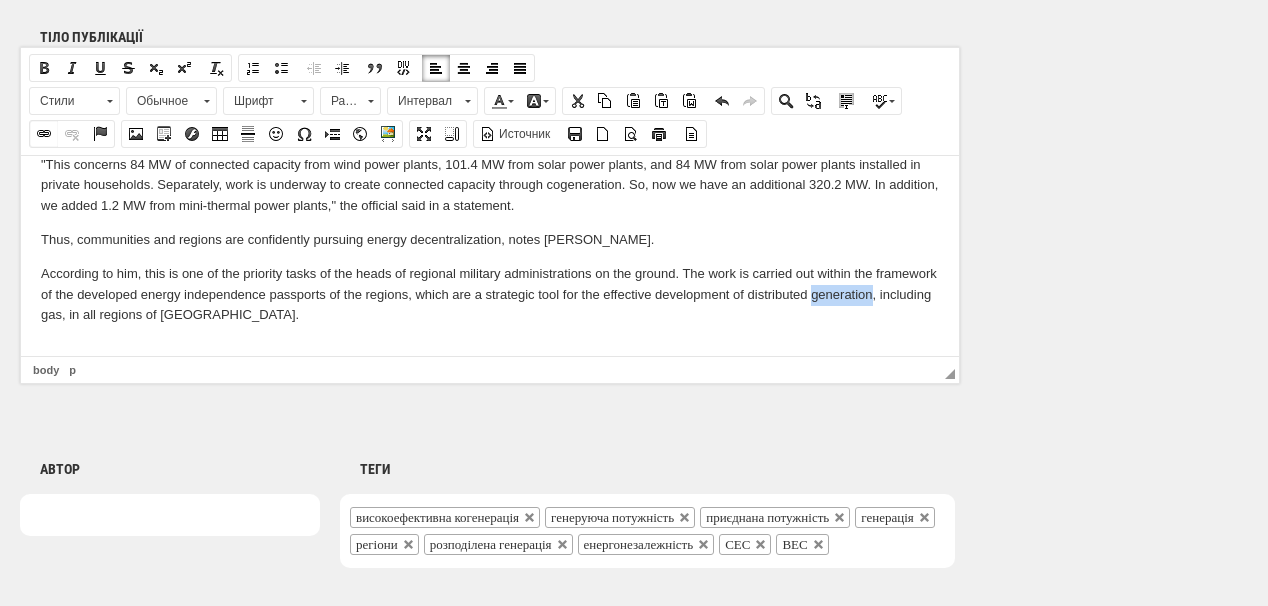click at bounding box center (44, 134) 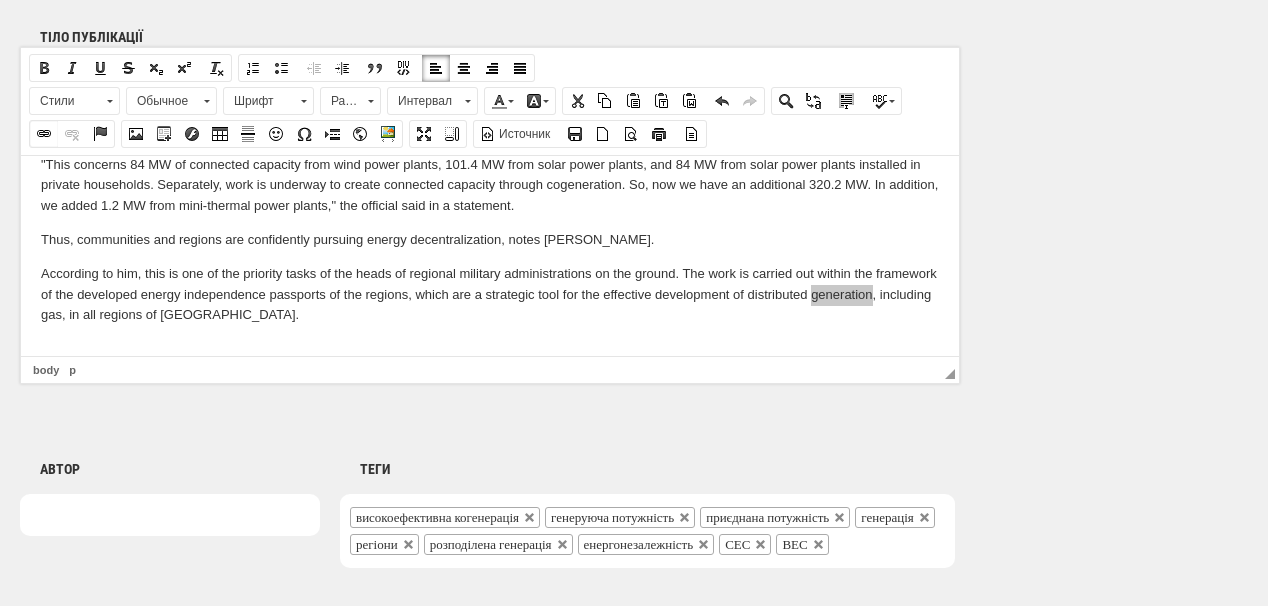 select on "http://" 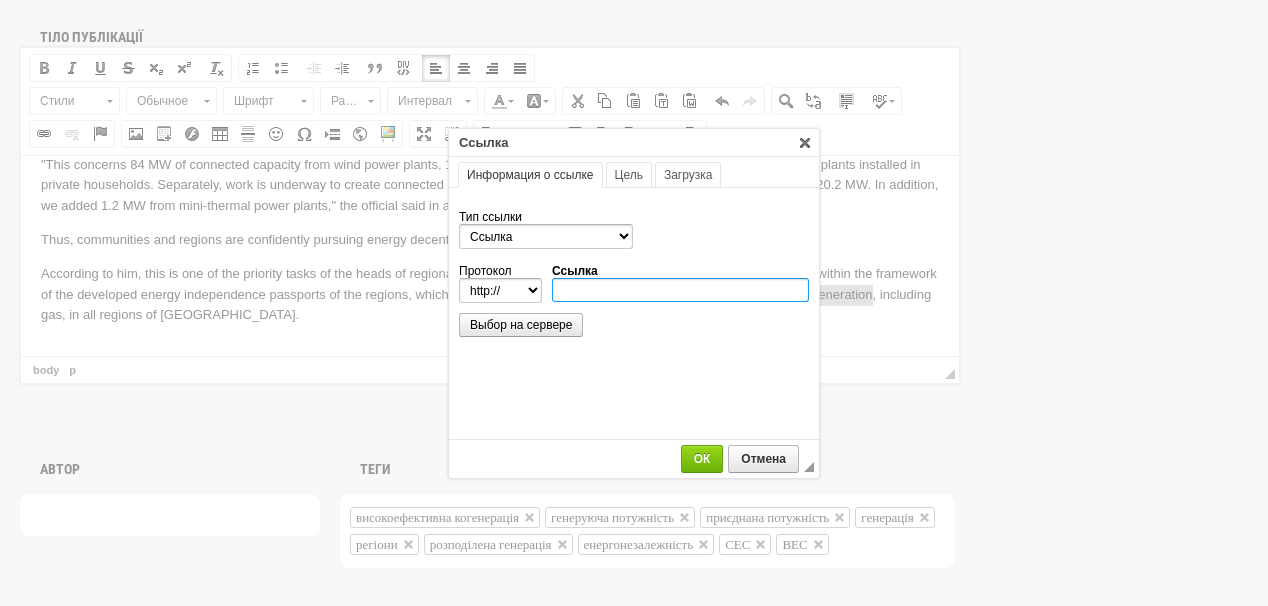 click on "Ссылка" at bounding box center [680, 290] 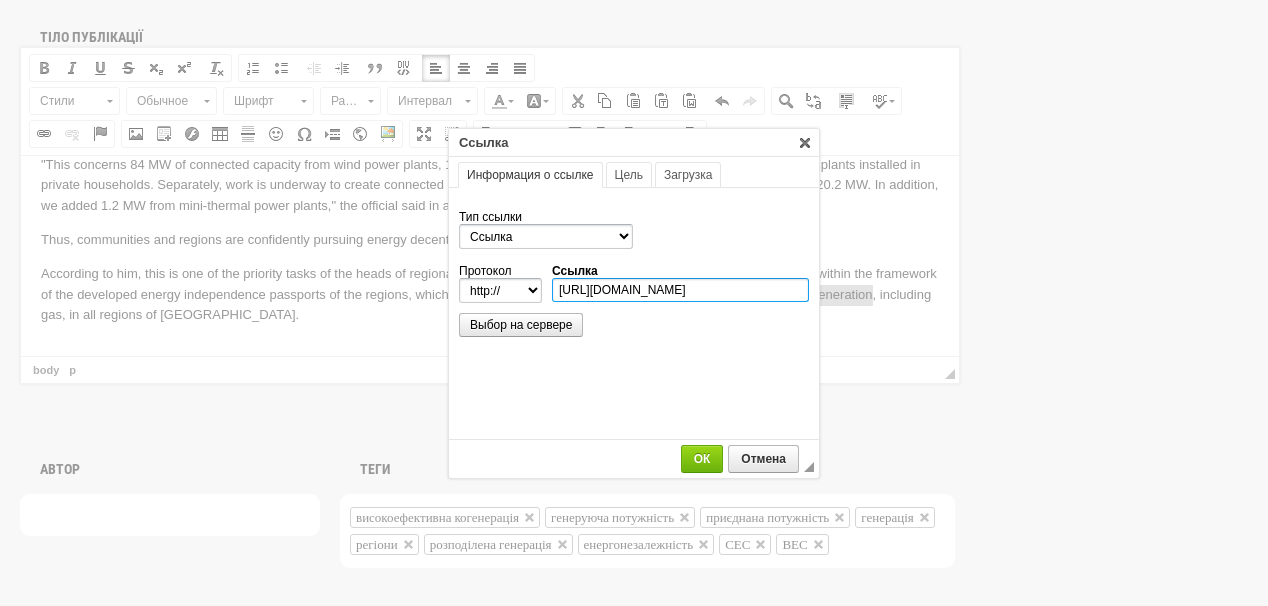scroll, scrollTop: 0, scrollLeft: 220, axis: horizontal 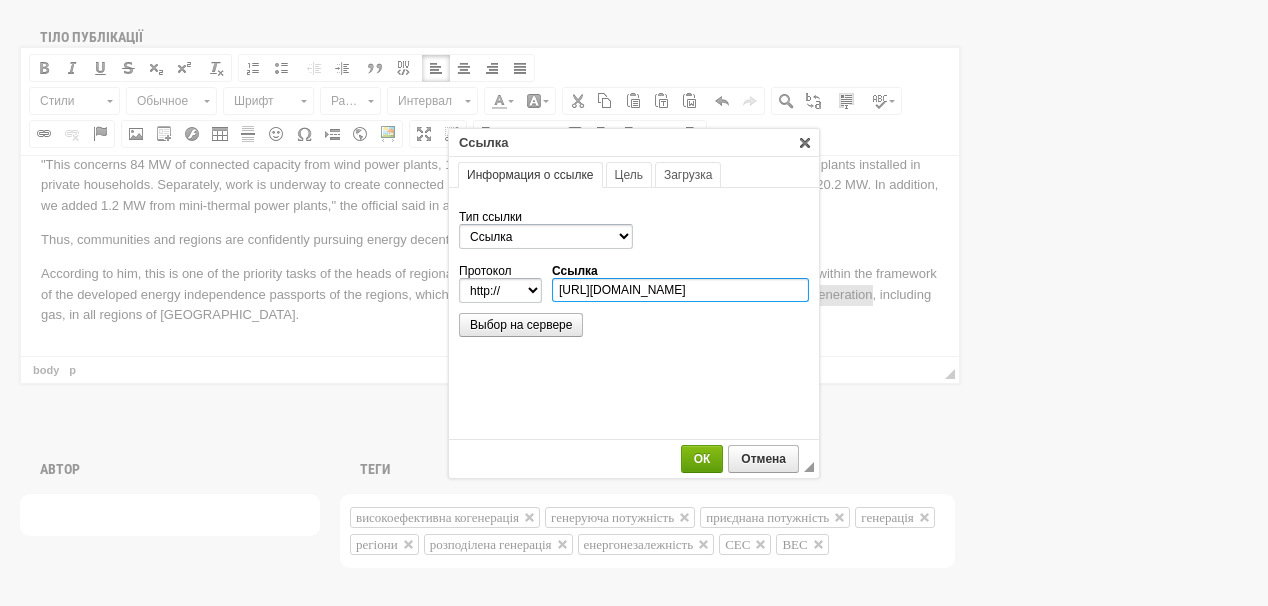 type on "https://ua-energy.org/uk/posts/ukrenerho-vystupaie-za-detsentralizatsiiu-enerhosystemy" 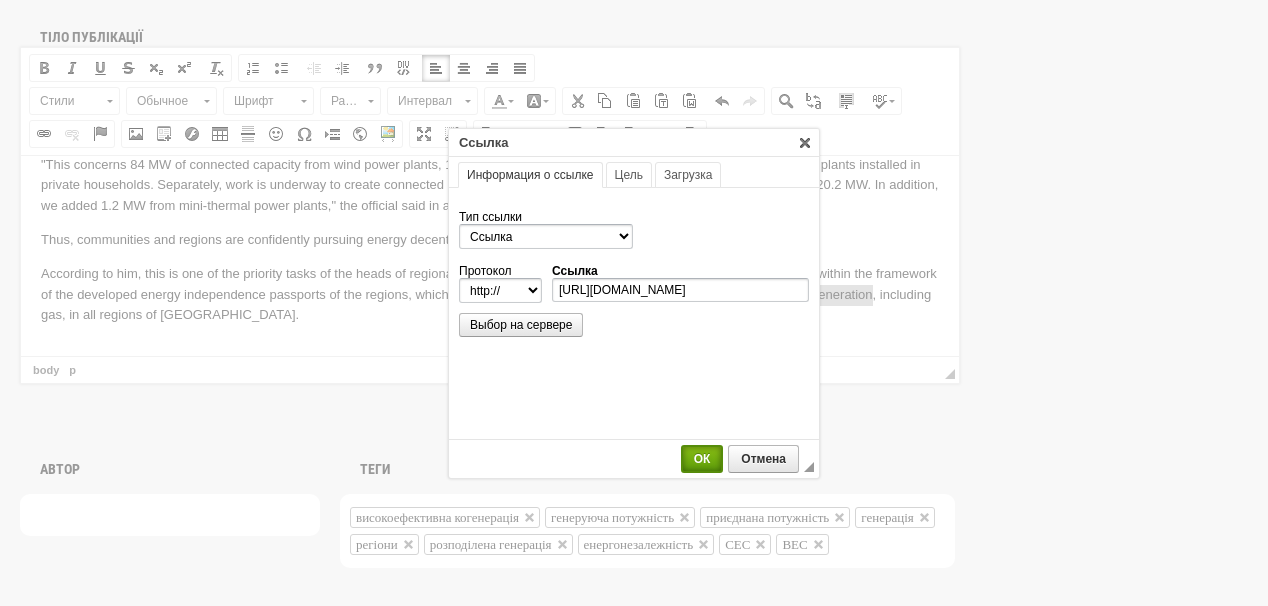 select on "https://" 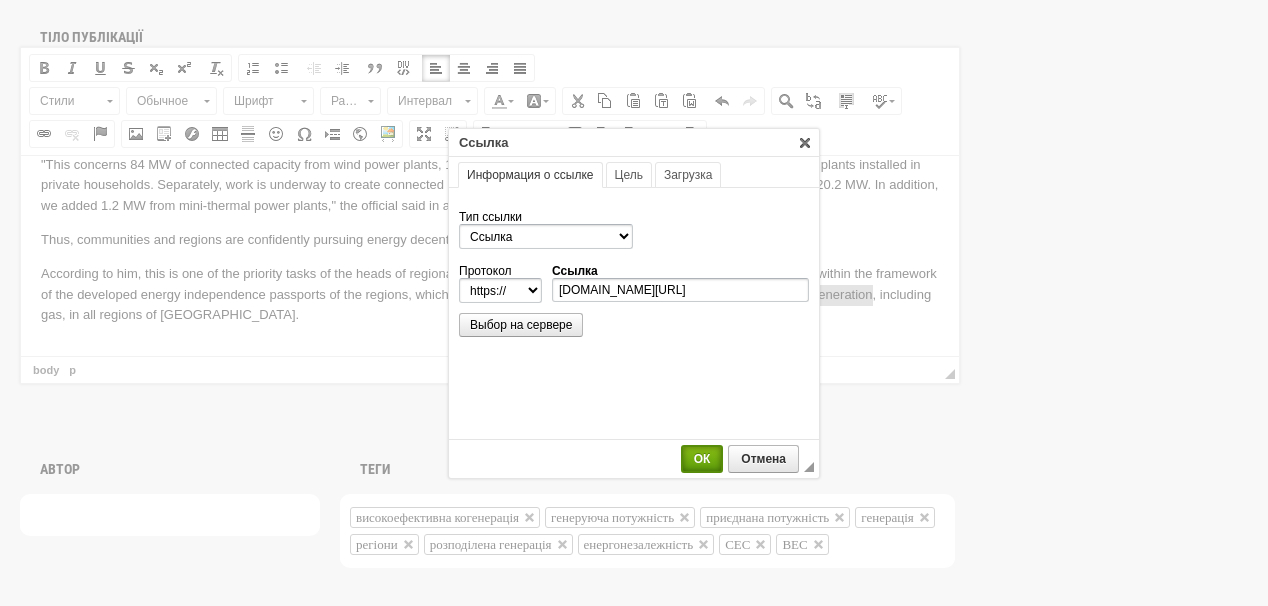 scroll, scrollTop: 0, scrollLeft: 0, axis: both 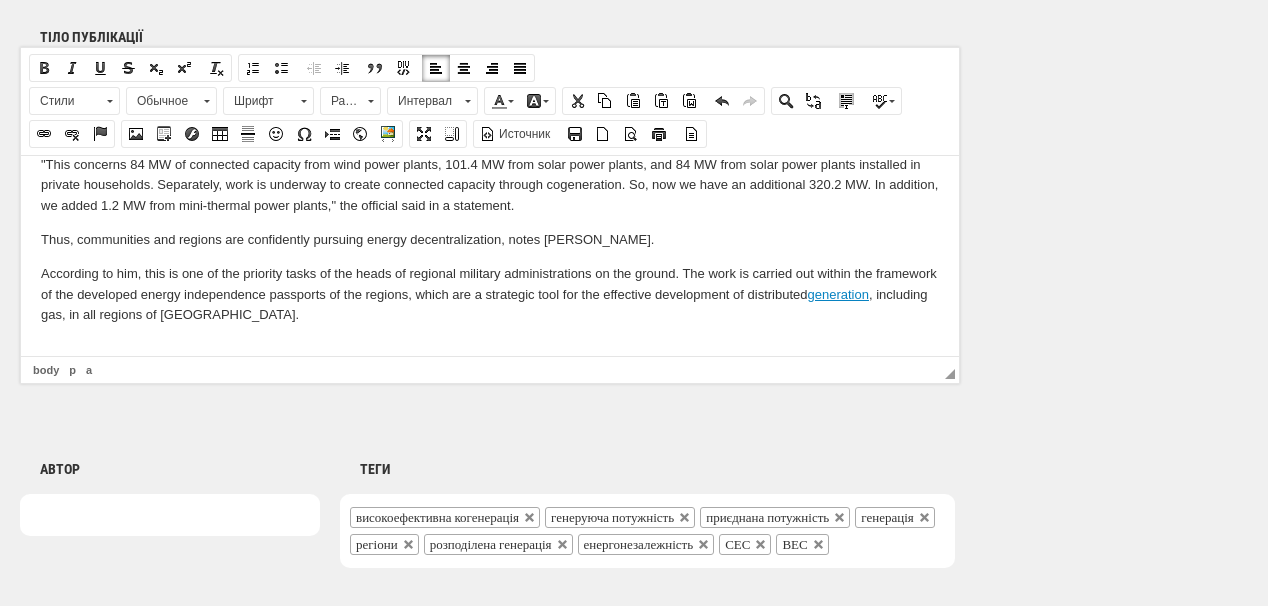 click on "According  to Deputy Head of the Presidential Office Viktor Mykyta, in the first half of 2025, an additional 591 MW of new generation was created in the regions of Ukraine. "This concerns 84 MW of connected capacity from wind power plants, 101.4 MW from solar power plants, and 84 MW from solar power plants installed in private households. Separately, work is underway to create connected capacity through cogeneration. So, now we have an additional 320.2 MW. In addition, we added 1.2 MW from mini-thermal power plants," the official said in a statement. Thus, communities and regions are confidently pursuing energy decentralization, notes Viktor Mykyta. According to him, this is one of the priority tasks of the heads of regional military administrations on the ground. The work is carried out within the framework of the developed energy independence passports of the regions, which are a strategic tool for the effective development of distributed  generation , including gas, in all regions of Ukraine." at bounding box center [490, 229] 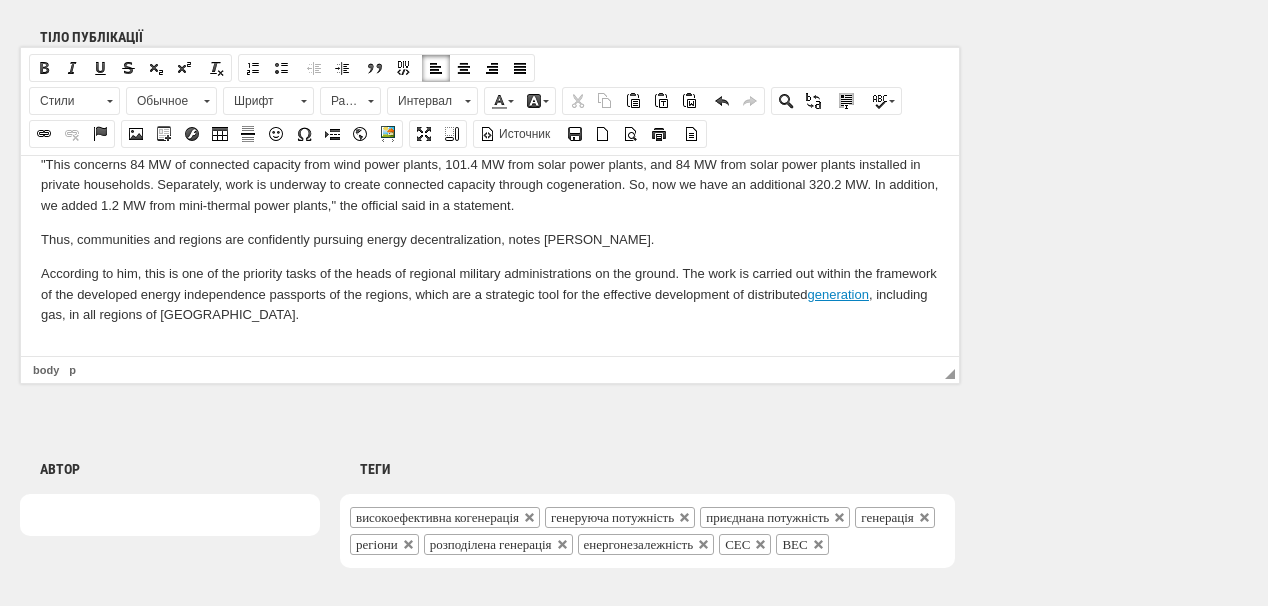 click at bounding box center [490, 348] 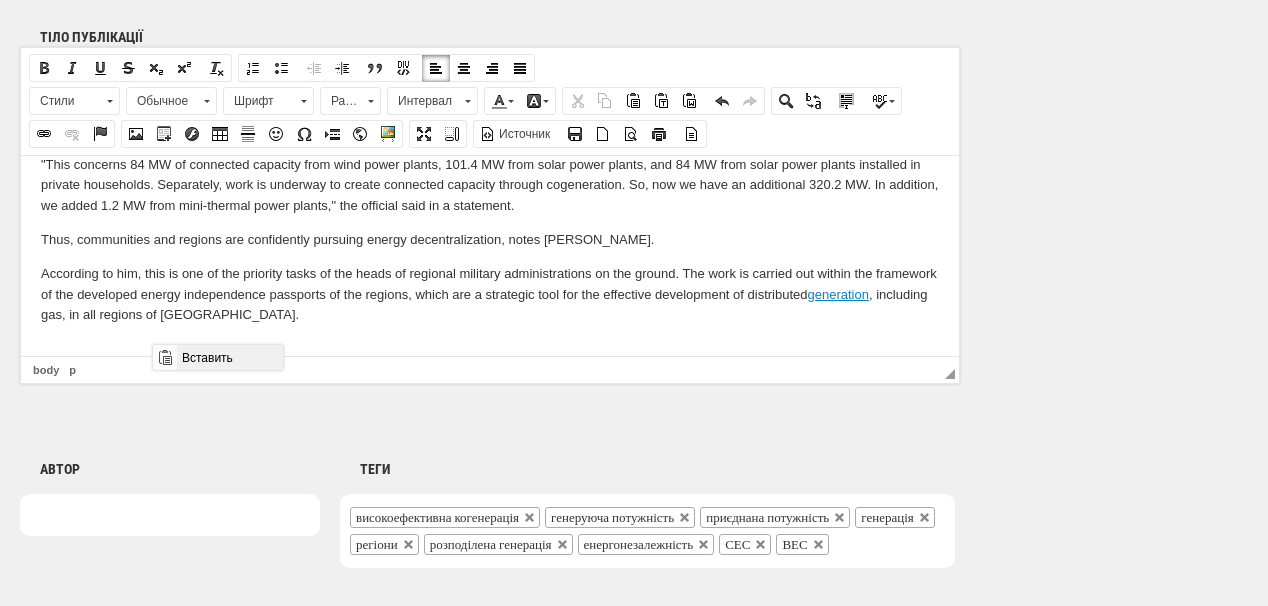 click on "Вставить" at bounding box center (229, 357) 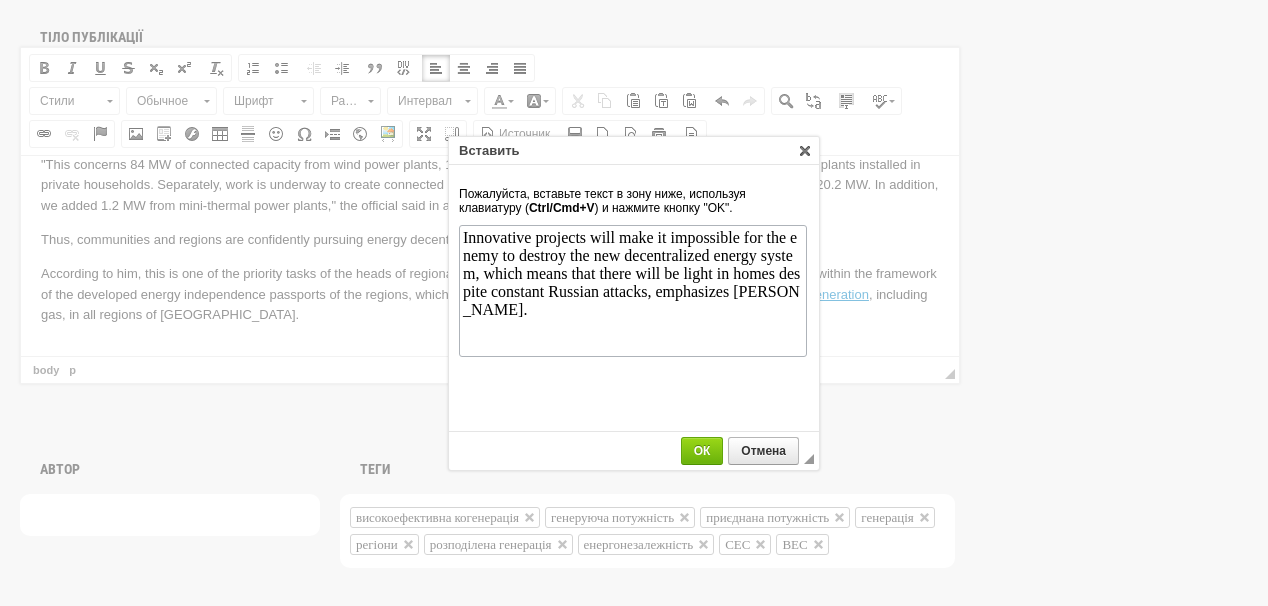 scroll, scrollTop: 0, scrollLeft: 0, axis: both 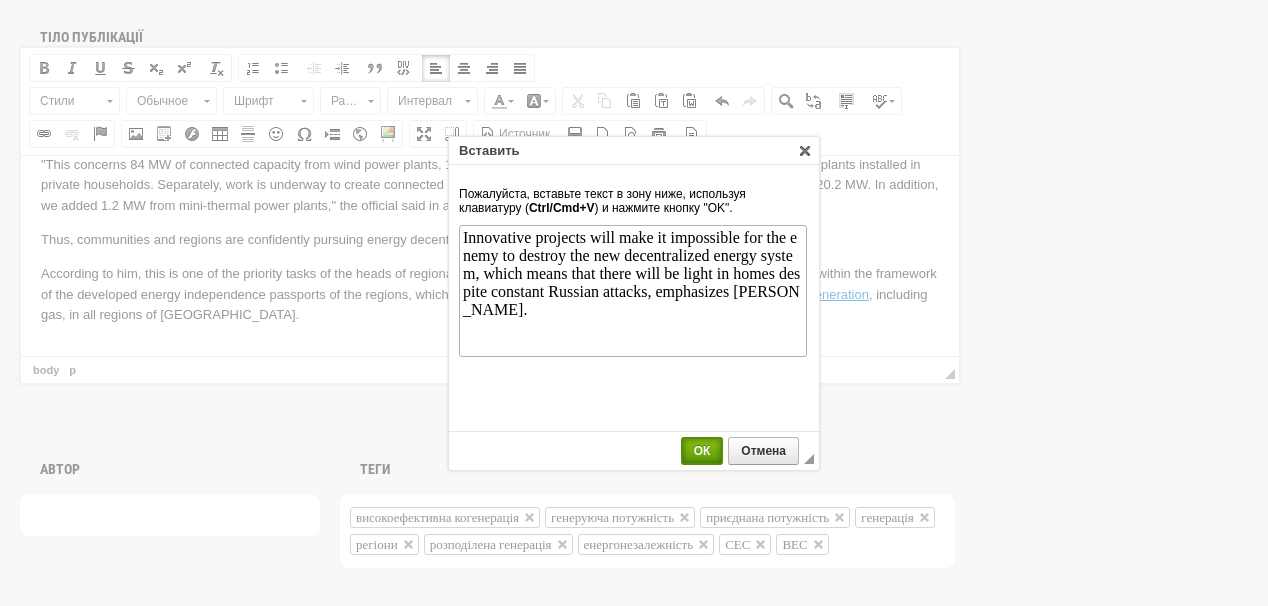 click on "ОК" at bounding box center [702, 451] 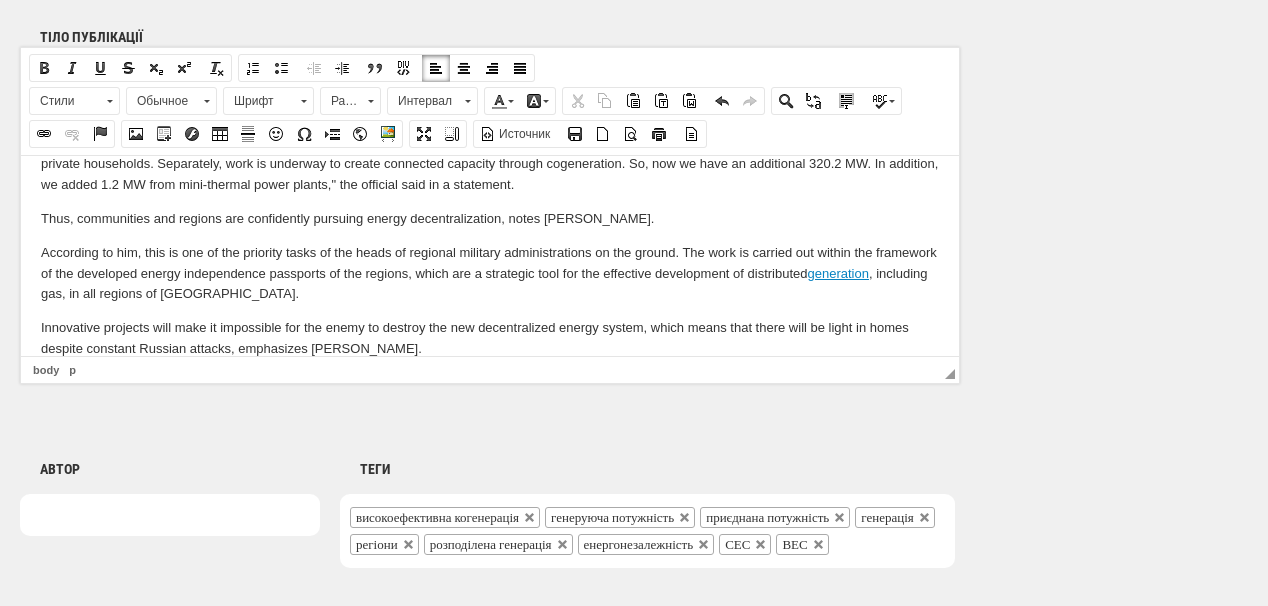 scroll, scrollTop: 131, scrollLeft: 0, axis: vertical 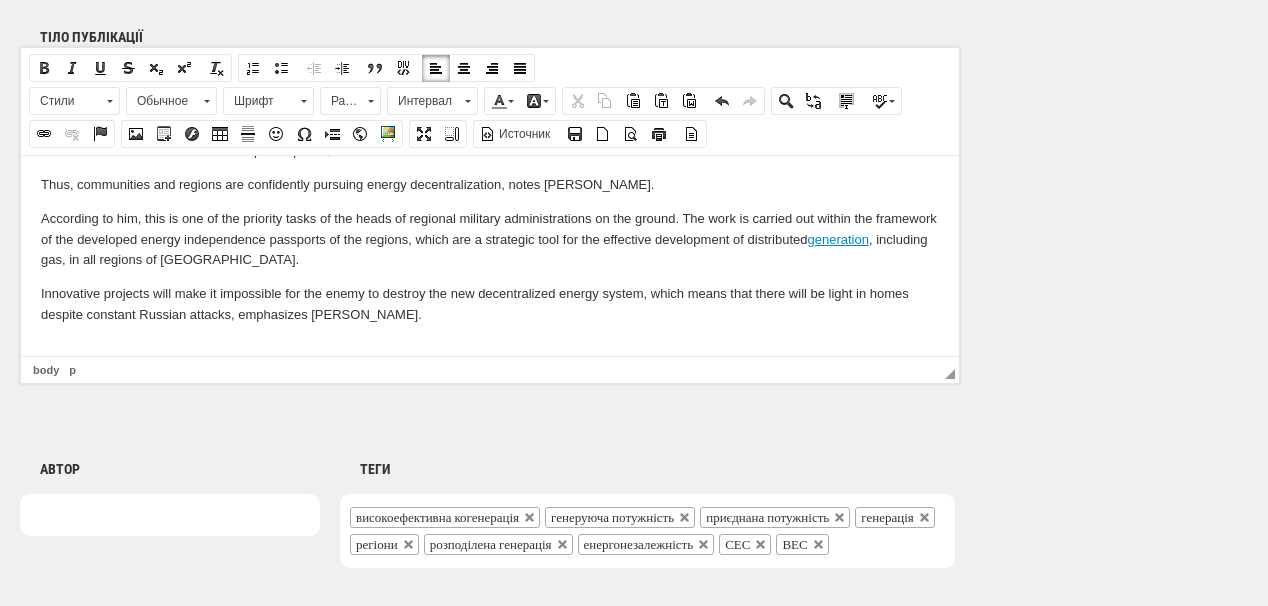 click at bounding box center (490, 348) 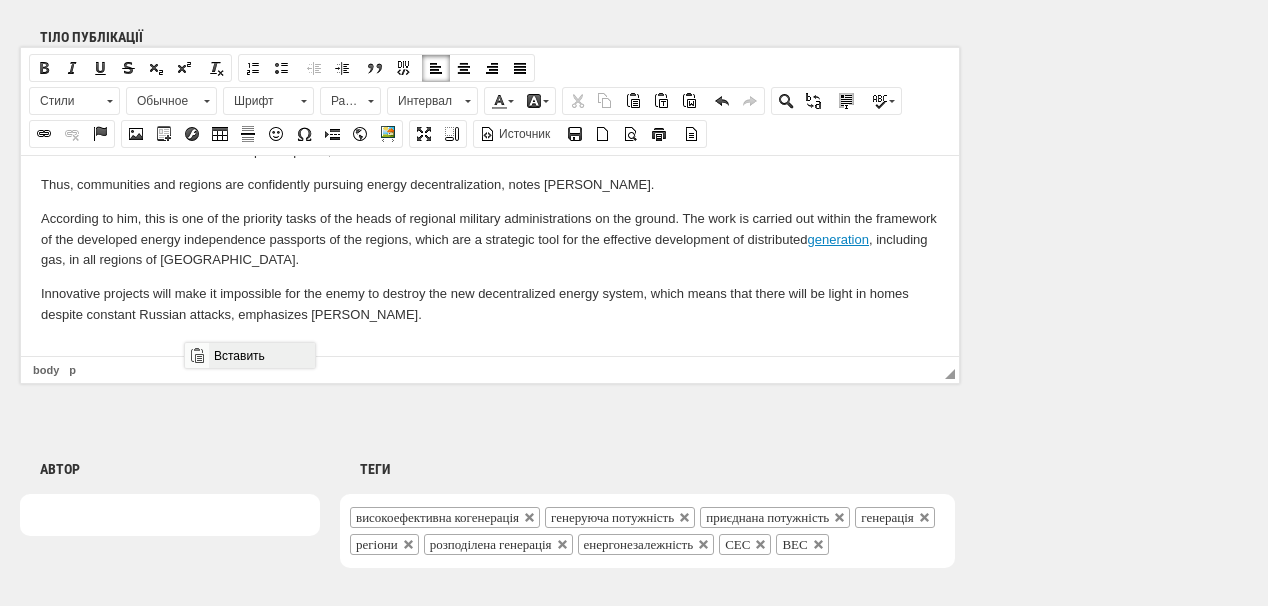 drag, startPoint x: 424, startPoint y: 700, endPoint x: 240, endPoint y: 357, distance: 389.23642 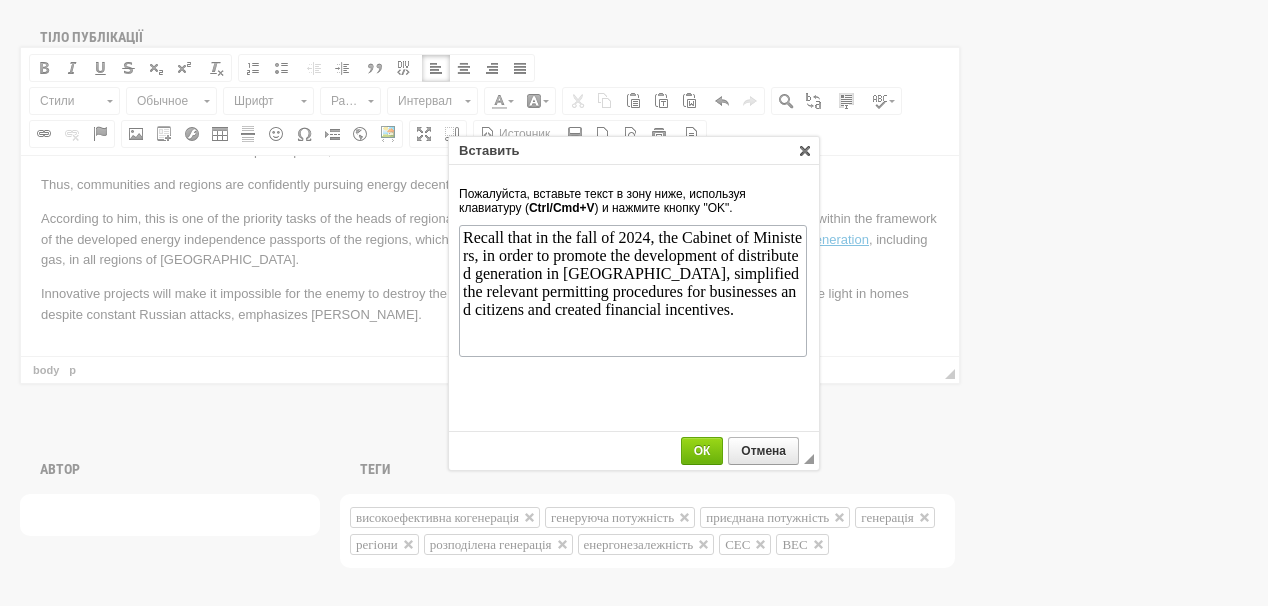 scroll, scrollTop: 0, scrollLeft: 0, axis: both 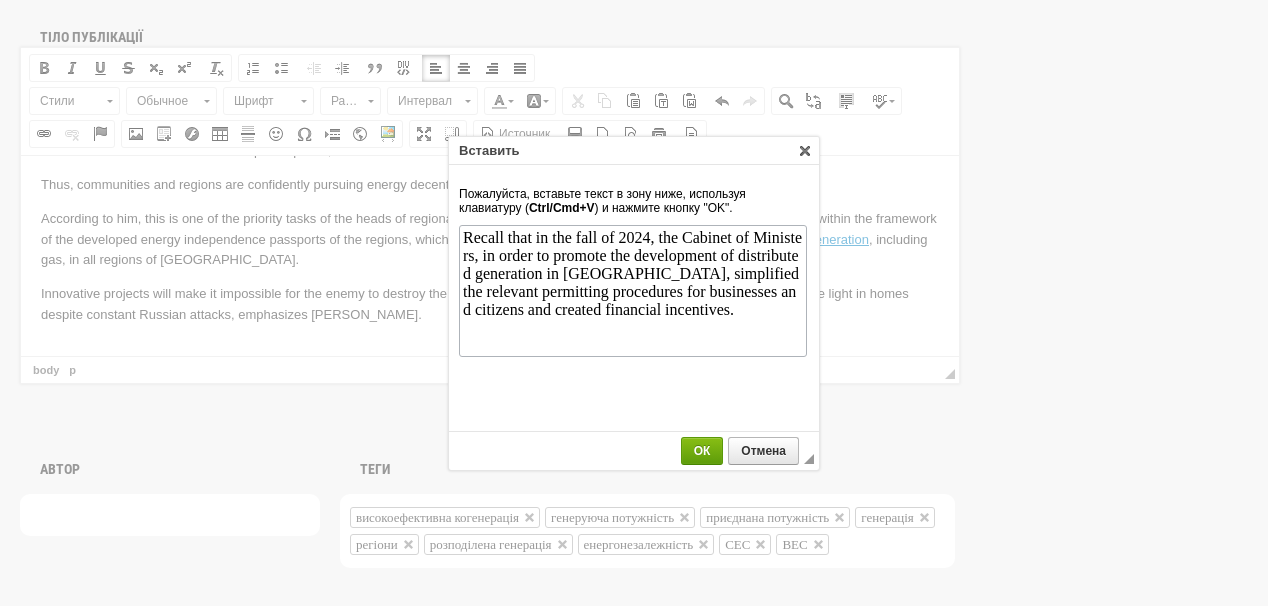 click on "ОК" at bounding box center (702, 451) 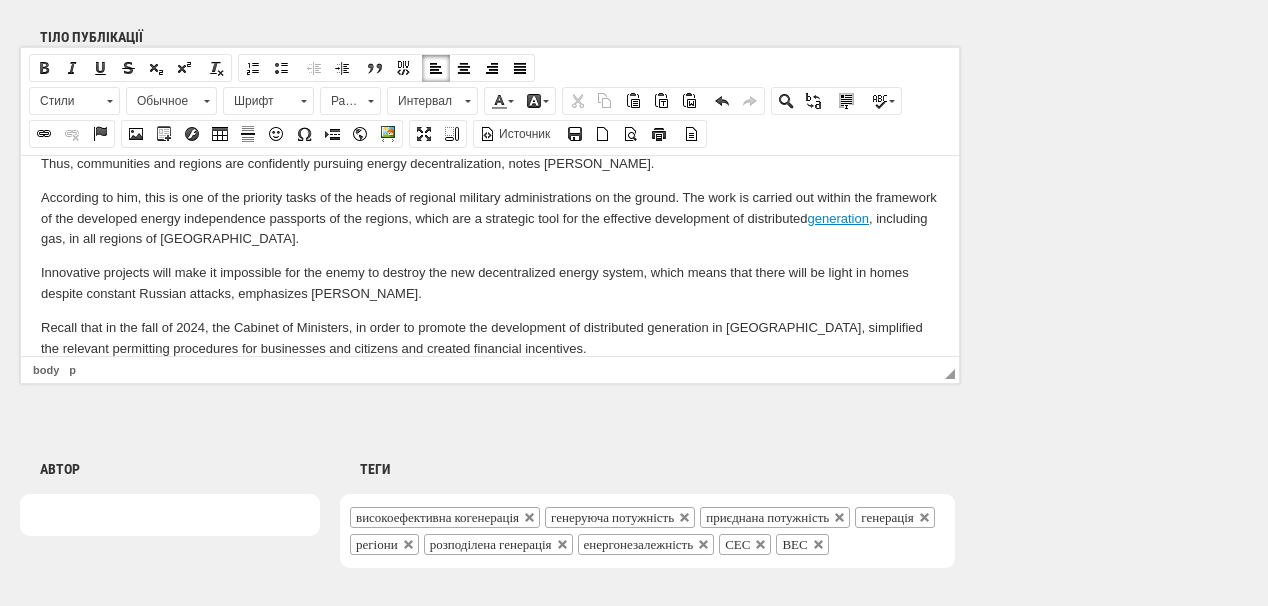 scroll, scrollTop: 185, scrollLeft: 0, axis: vertical 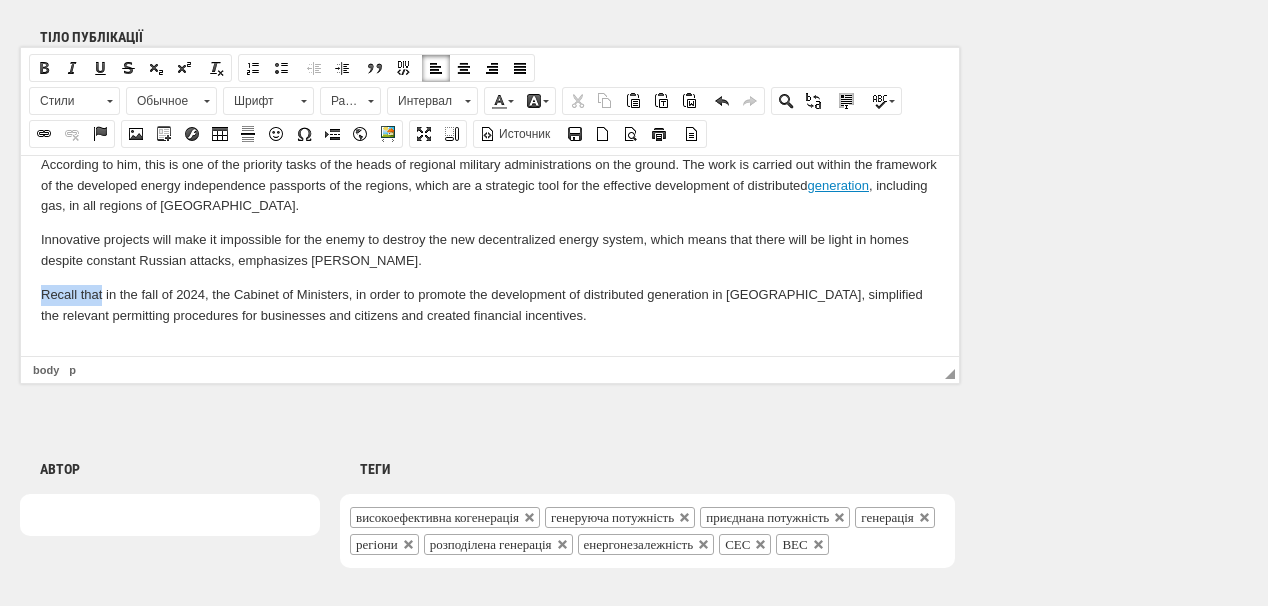 drag, startPoint x: 36, startPoint y: 290, endPoint x: 61, endPoint y: 239, distance: 56.797886 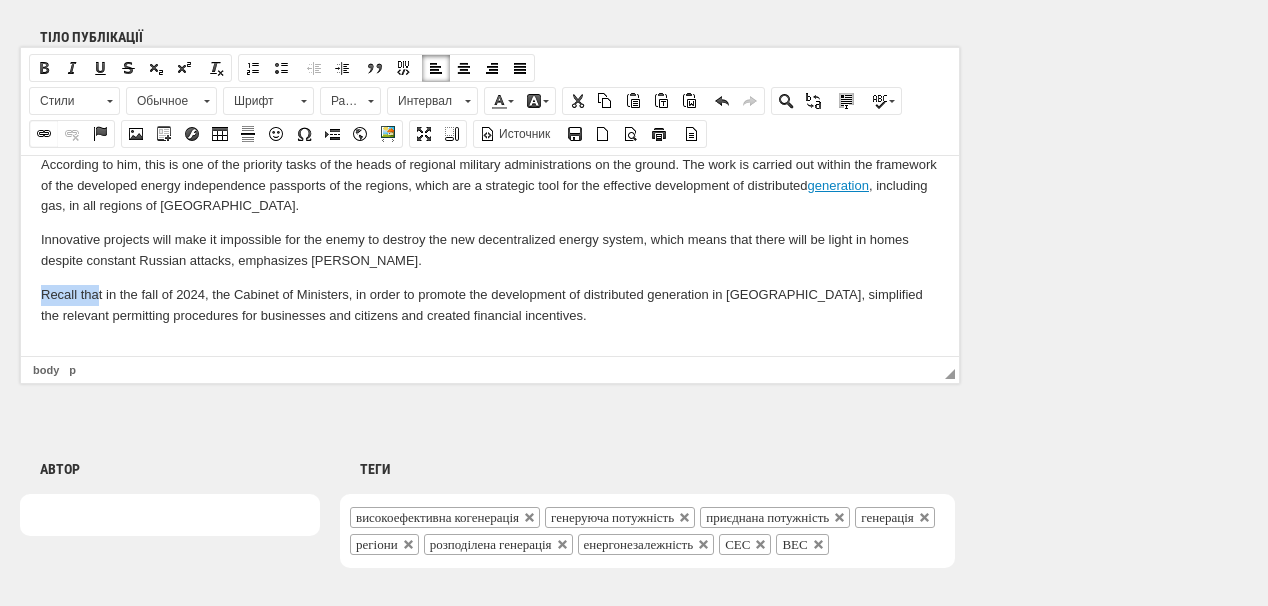 click at bounding box center (44, 134) 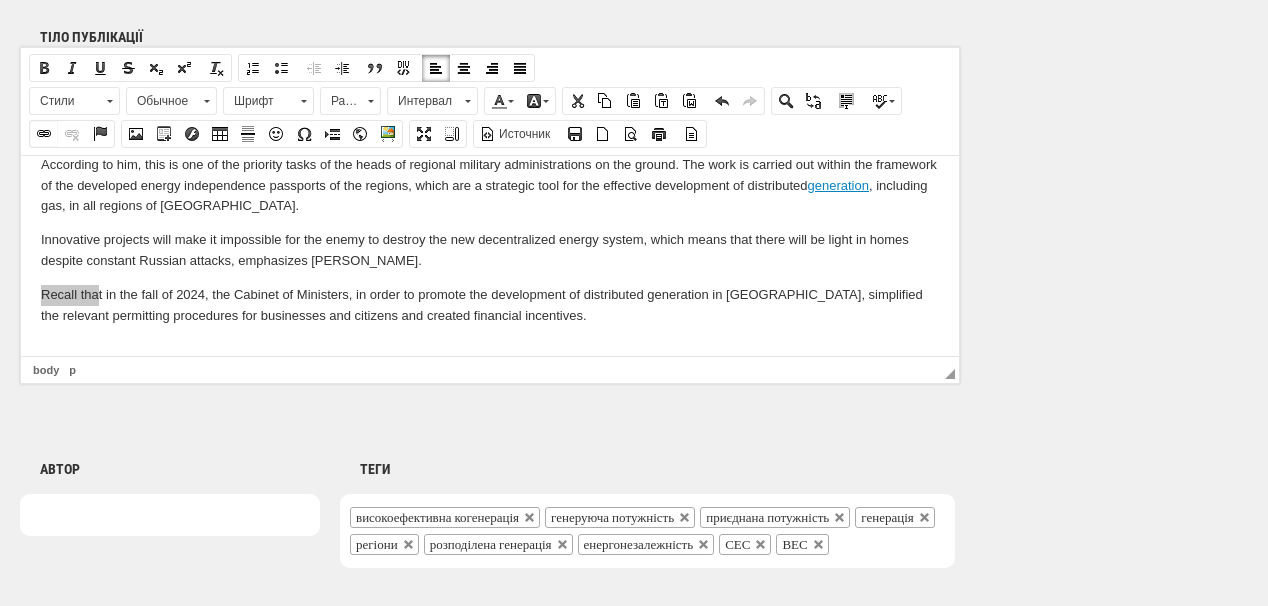 select on "http://" 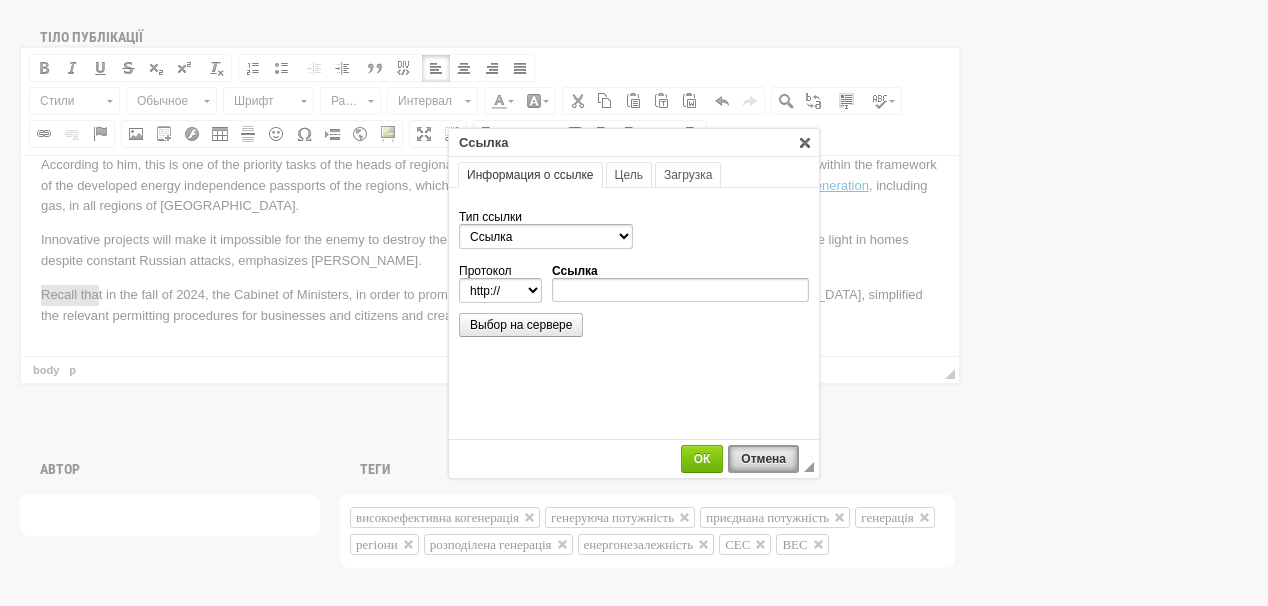 click on "Отмена" at bounding box center [763, 459] 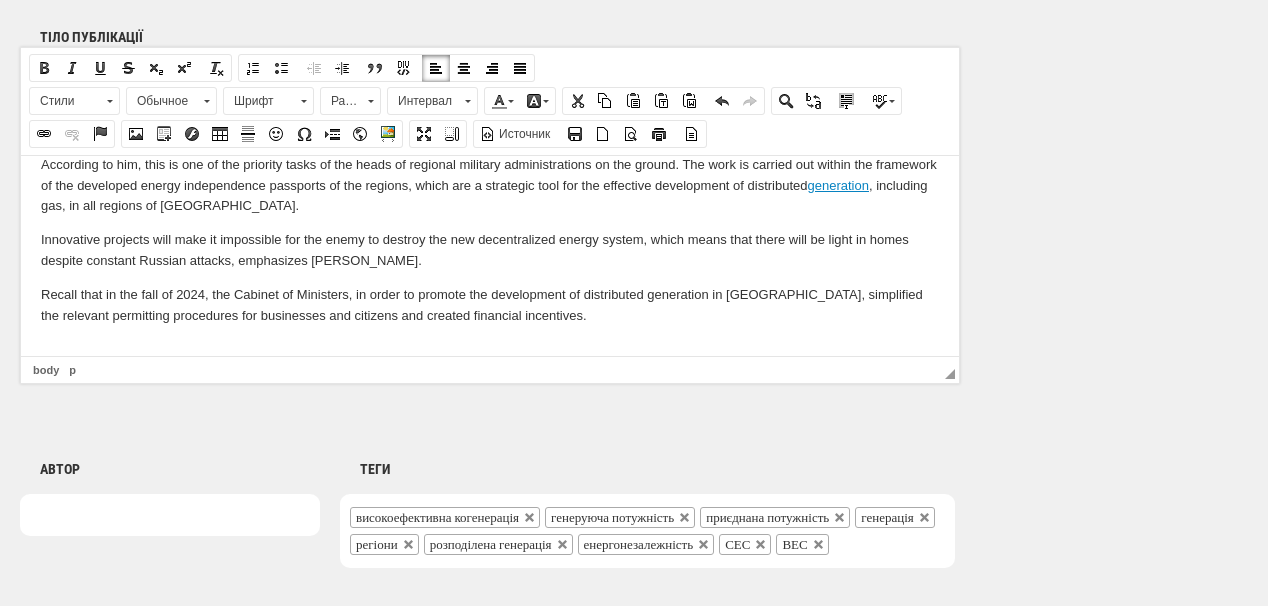 click at bounding box center (490, 348) 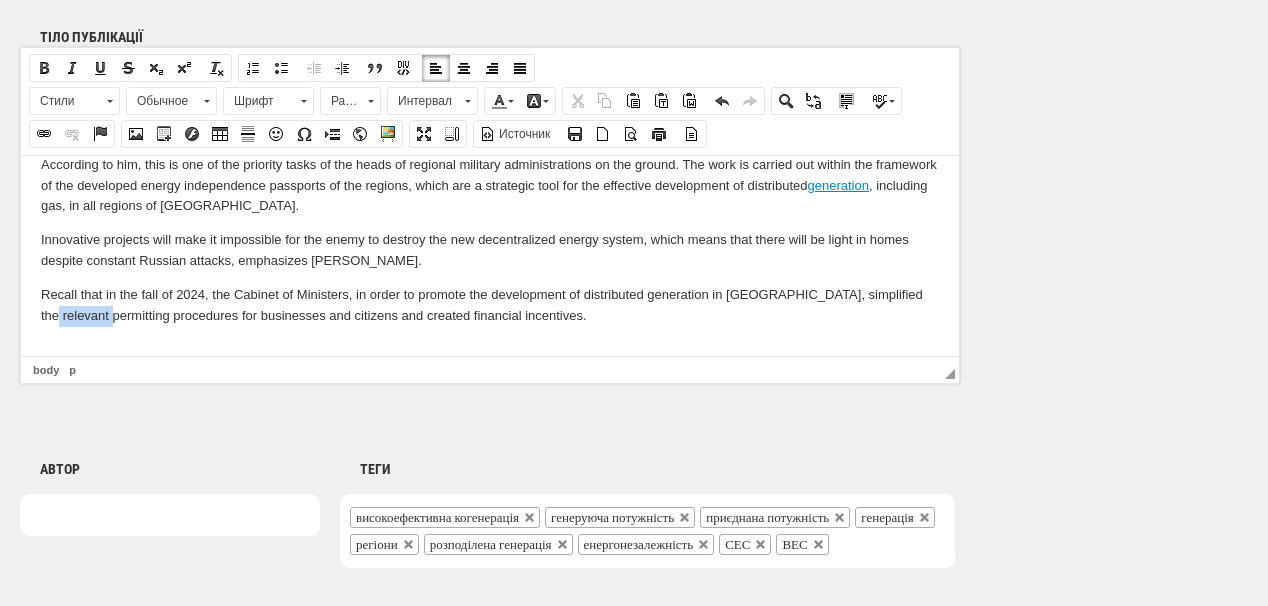 drag, startPoint x: 37, startPoint y: 311, endPoint x: 98, endPoint y: 312, distance: 61.008198 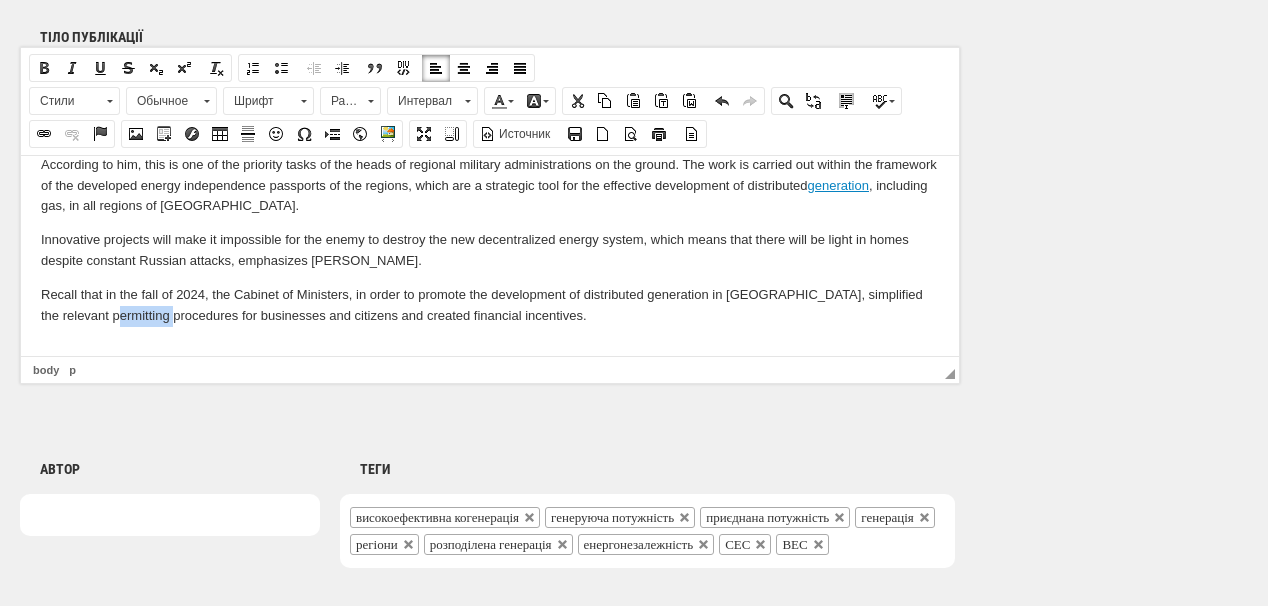 drag, startPoint x: 102, startPoint y: 315, endPoint x: 164, endPoint y: 312, distance: 62.072536 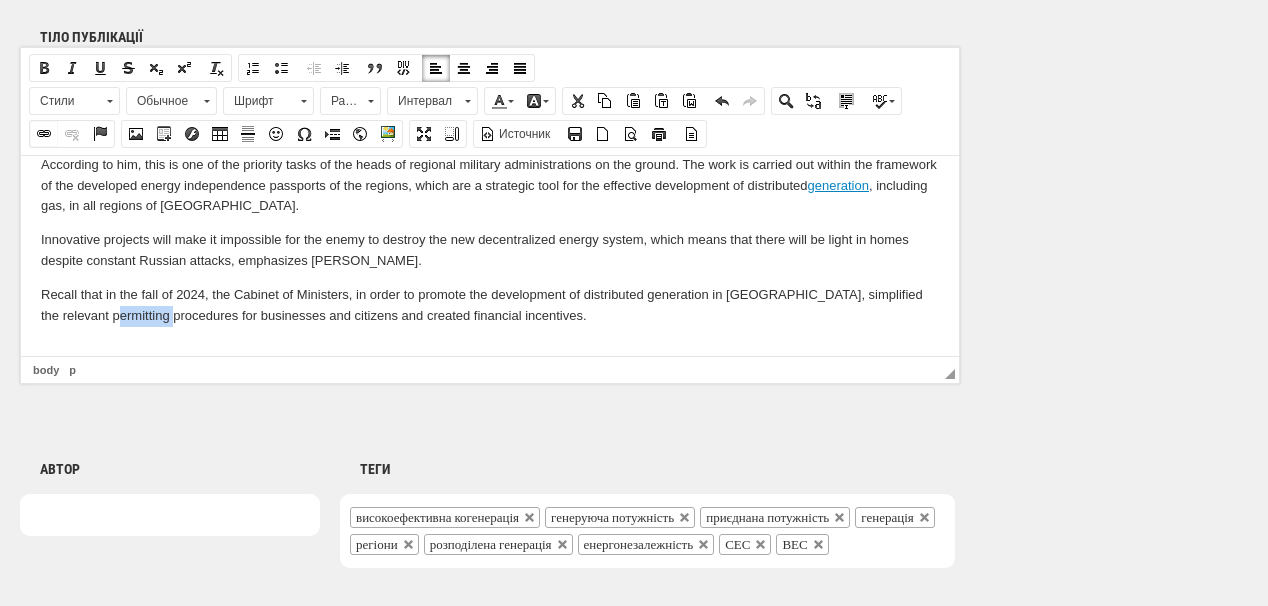 drag, startPoint x: 43, startPoint y: 132, endPoint x: 261, endPoint y: 212, distance: 232.21542 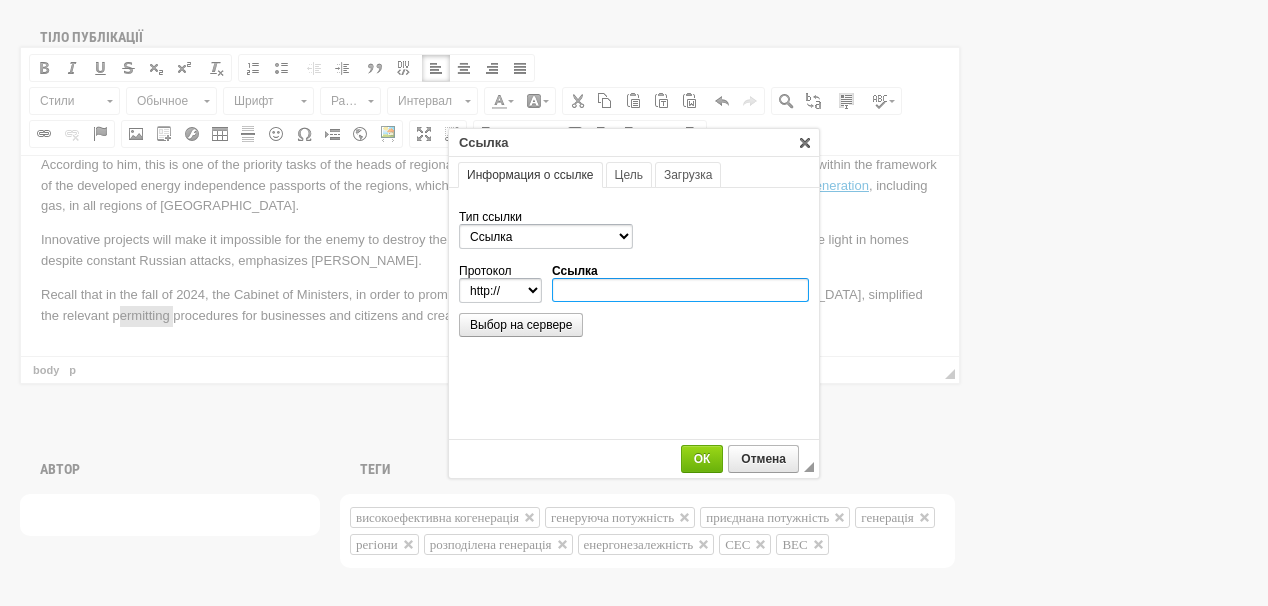click on "Ссылка" at bounding box center [680, 290] 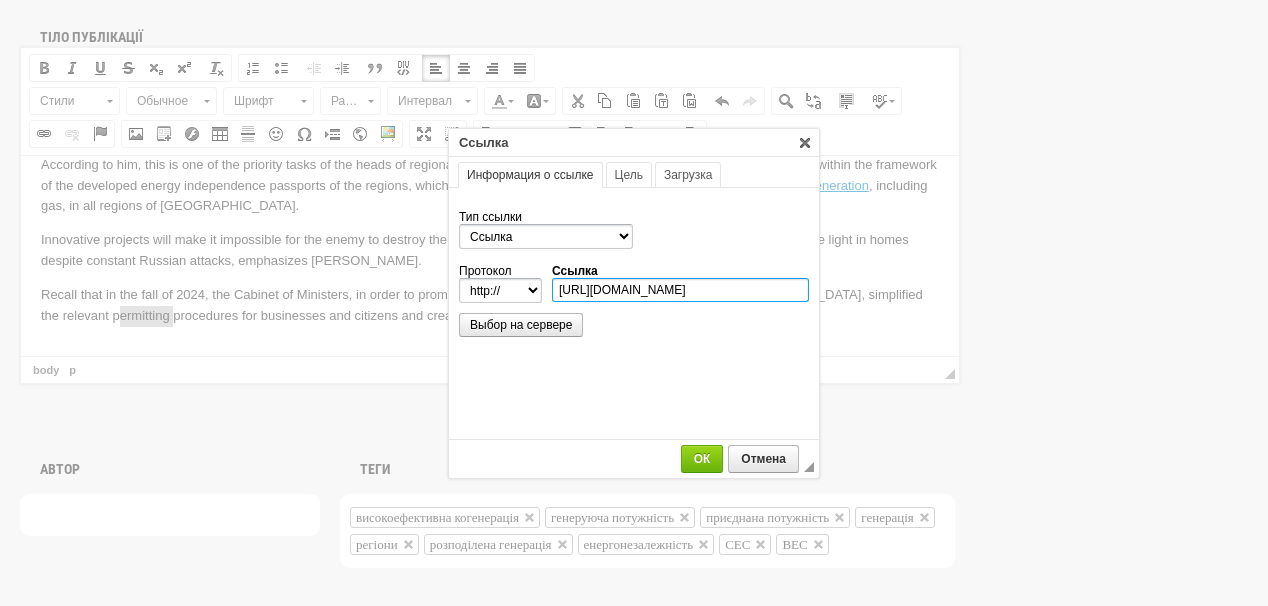 scroll, scrollTop: 0, scrollLeft: 161, axis: horizontal 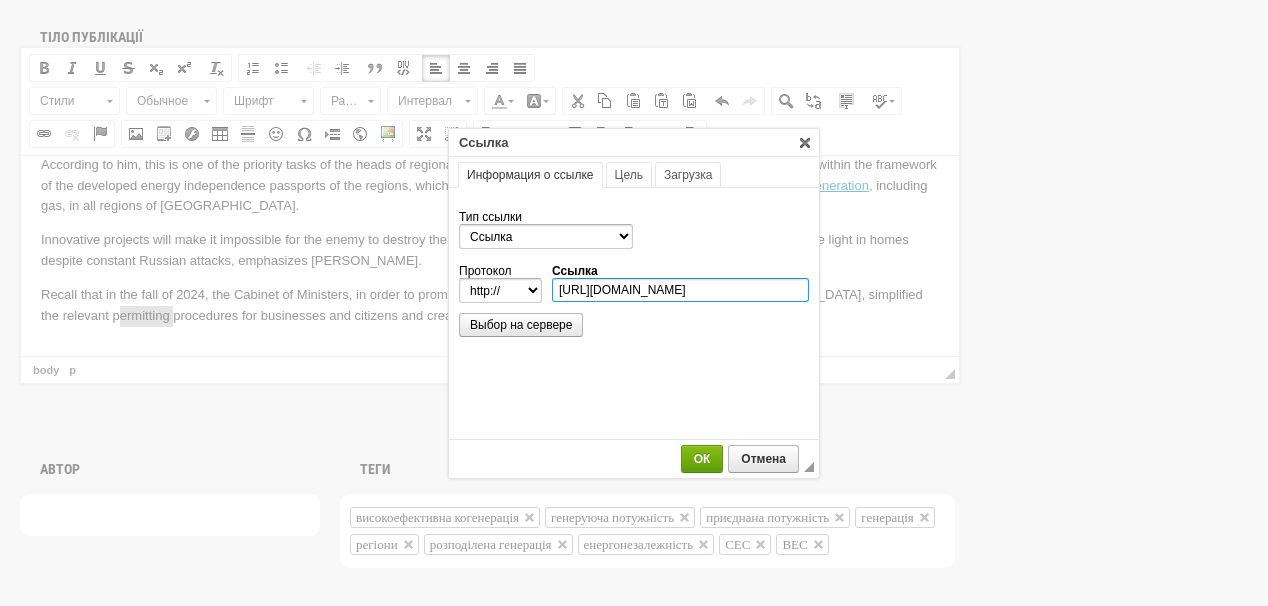 type on "https://ua-energy.org/uk/posts/uriad-spryiaie-rozvytku-rozpodilenoi-heneratsii" 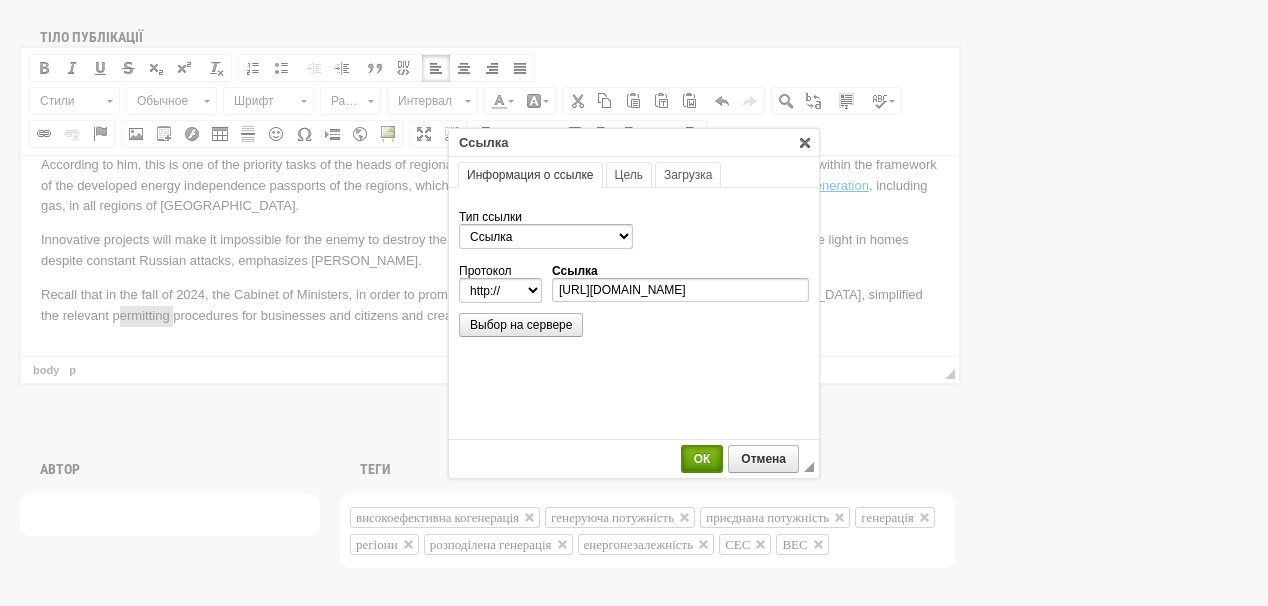 select on "https://" 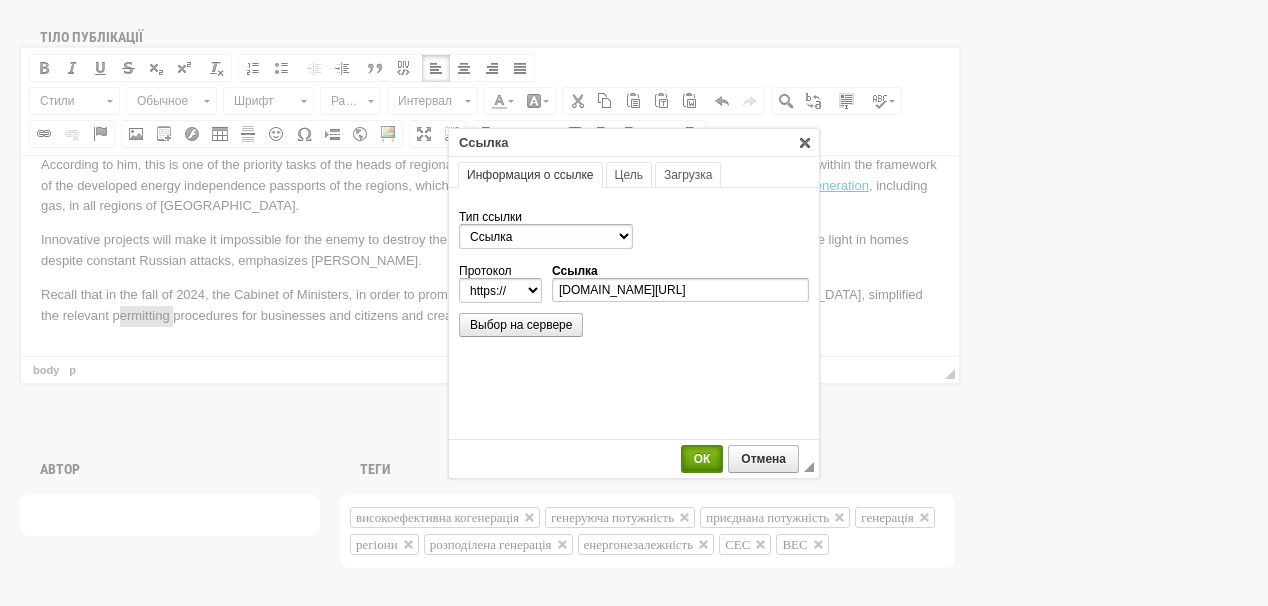 scroll, scrollTop: 0, scrollLeft: 0, axis: both 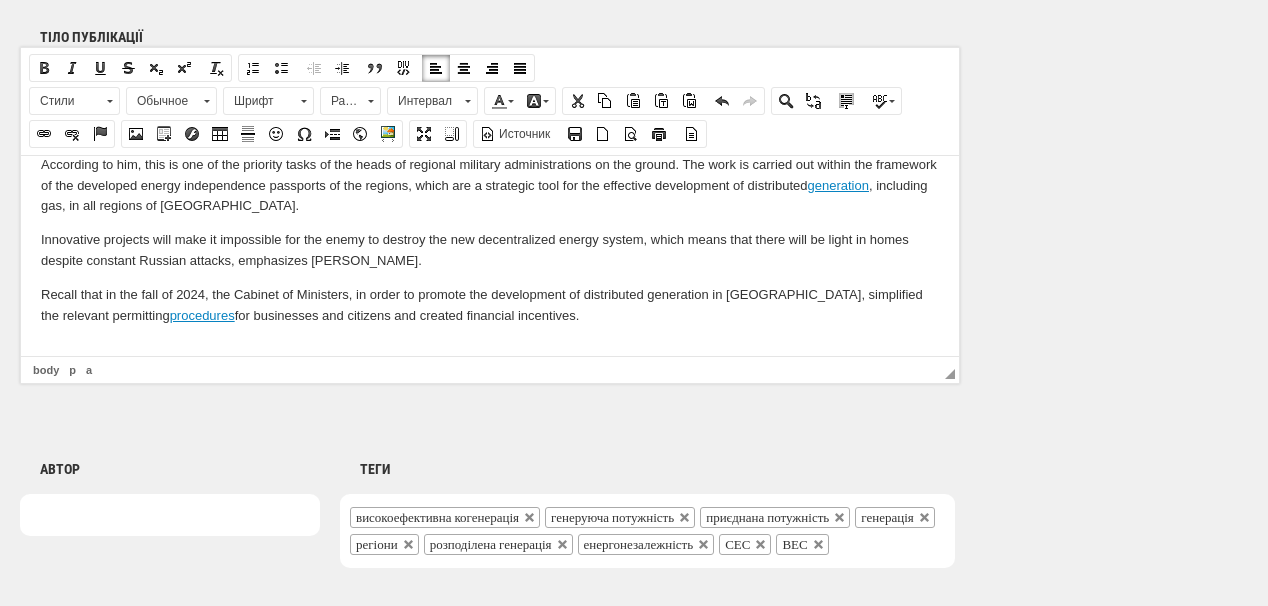 click on "◢ Путь элементов body p a" at bounding box center (490, 369) 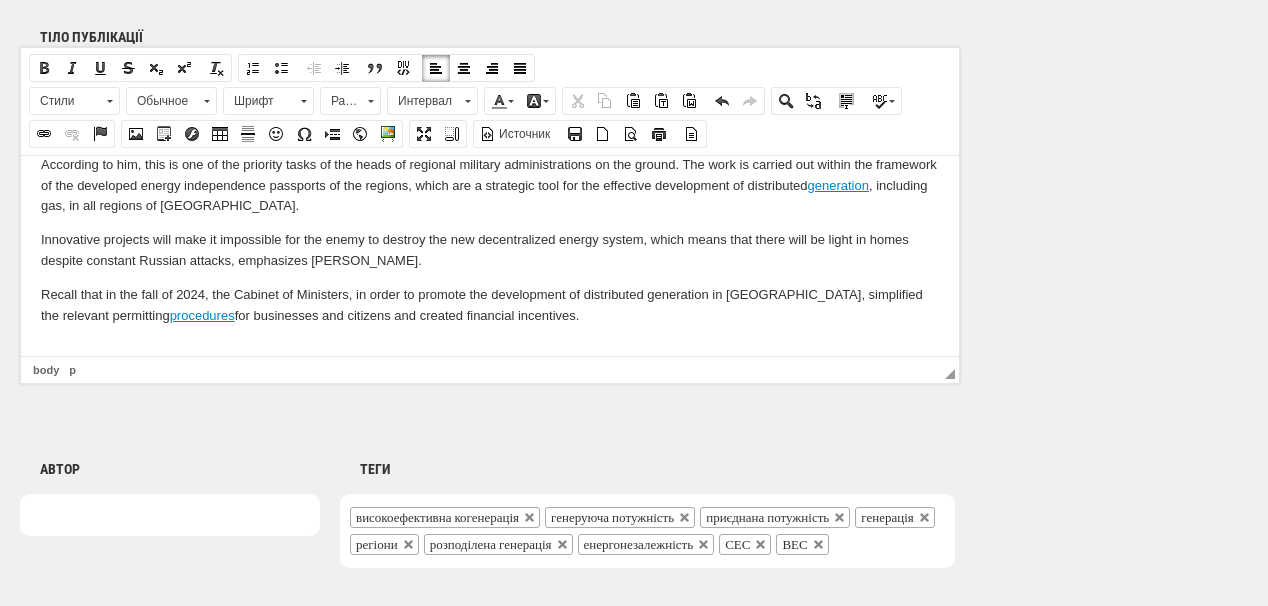 click at bounding box center (490, 348) 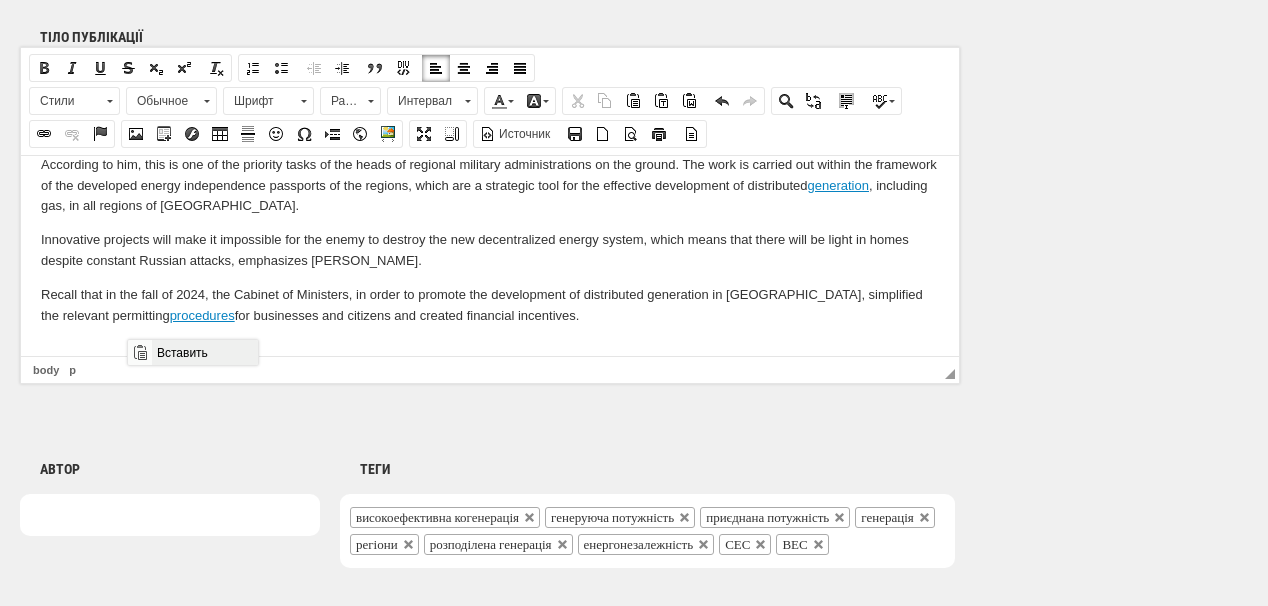 click on "Вставить" at bounding box center (204, 352) 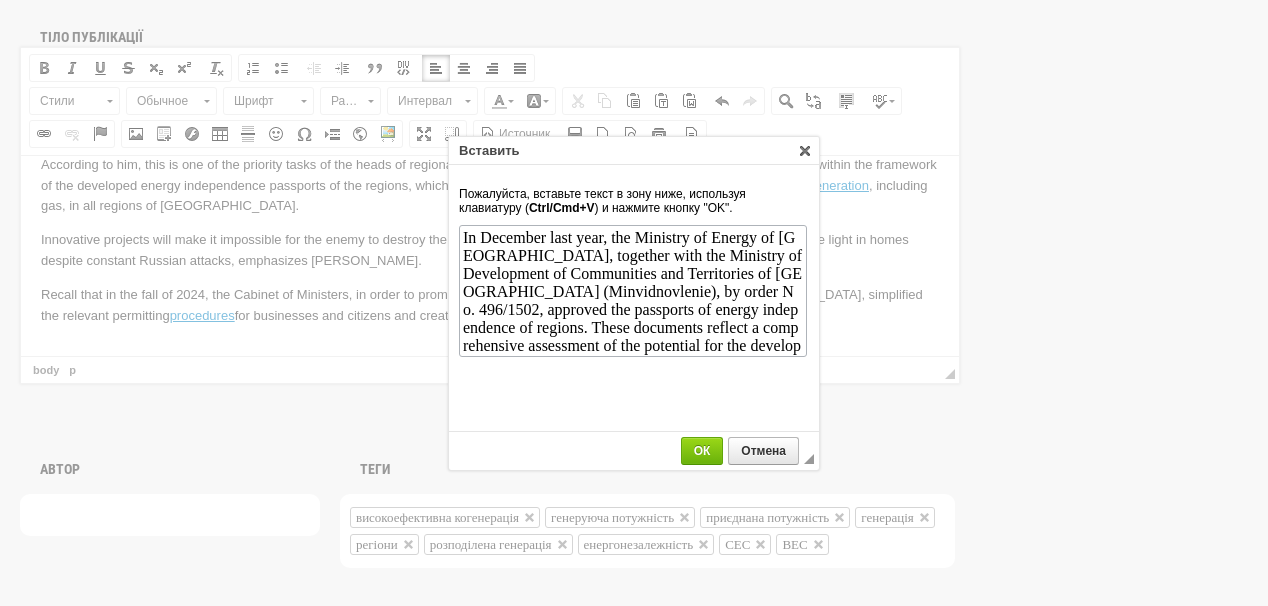 scroll, scrollTop: 92, scrollLeft: 0, axis: vertical 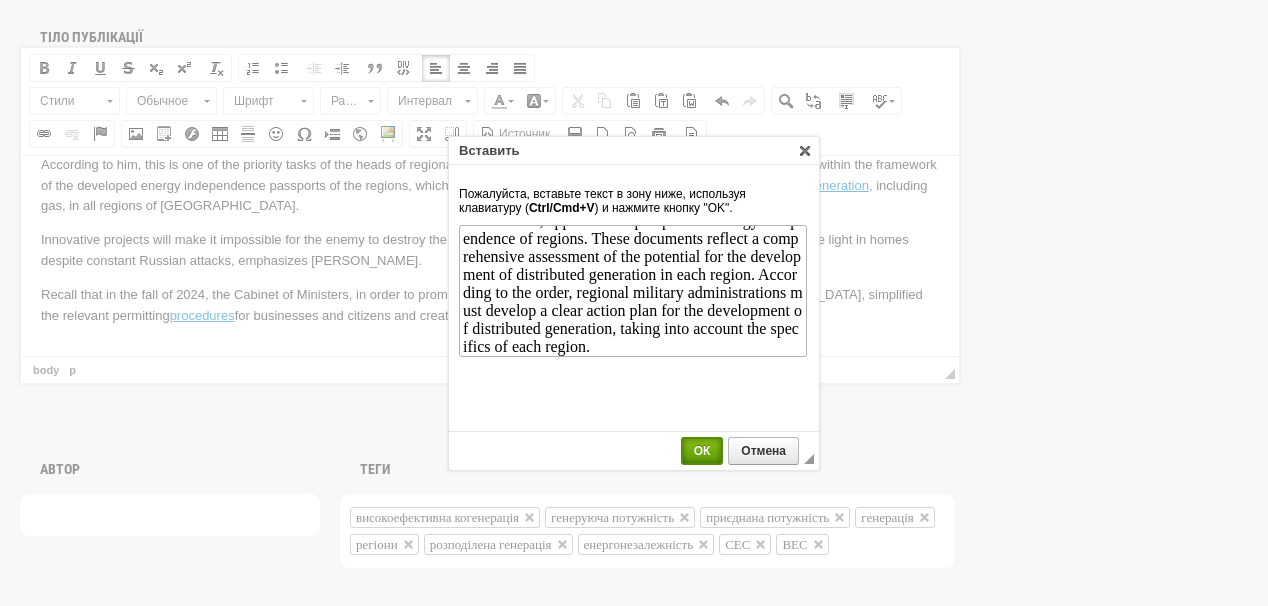 click on "ОК" at bounding box center [702, 451] 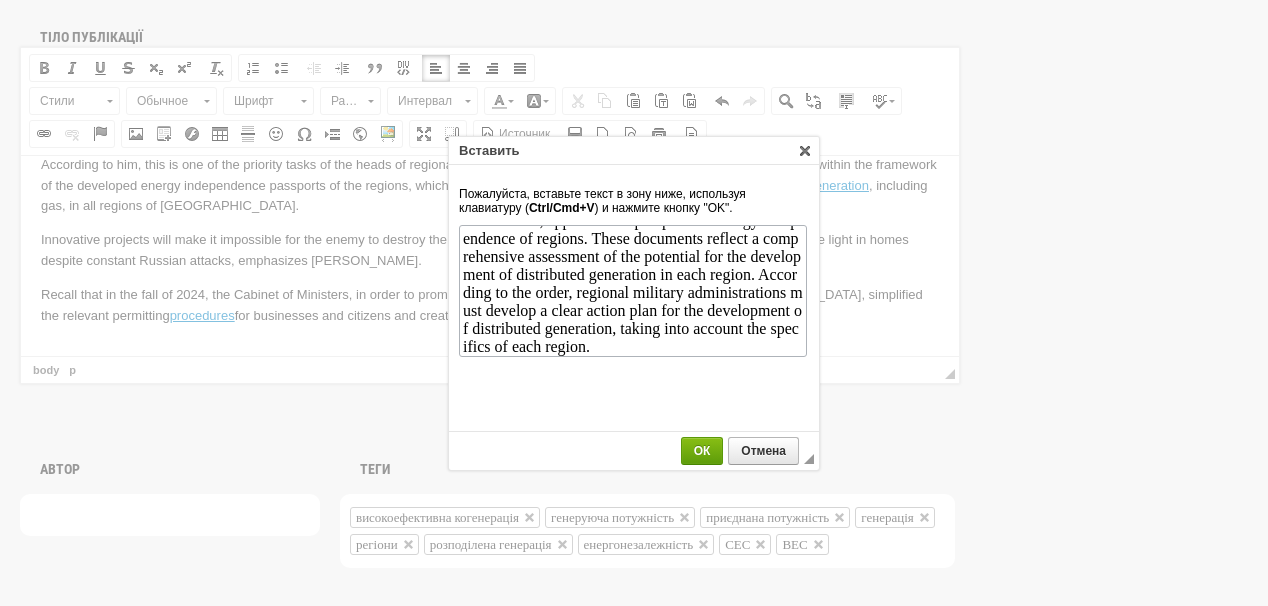 scroll, scrollTop: 0, scrollLeft: 0, axis: both 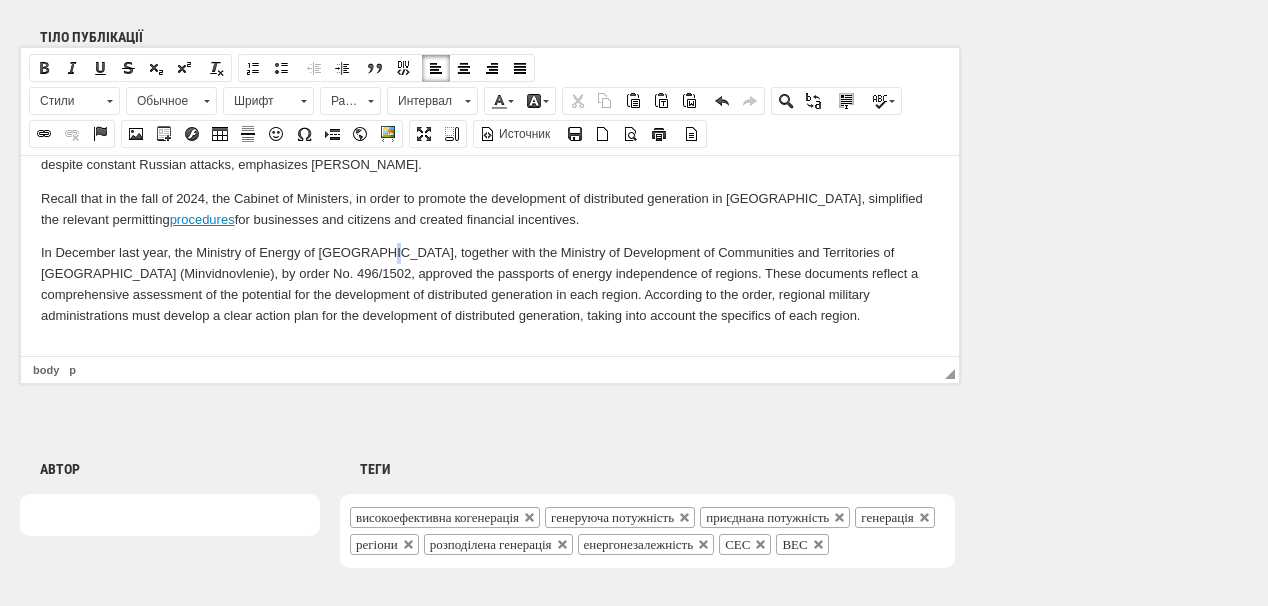 click on "In December last year, the Ministry of Energy of Ukraine, together with the Ministry of Development of Communities and Territories of Ukraine (Minvidnovlenie), by order No. 496/1502, approved the passports of energy independence of regions. These documents reflect a comprehensive assessment of the potential for the development of distributed generation in each region. According to the order, regional military administrations must develop a clear action plan for the development of distributed generation, taking into account the specifics of each region." at bounding box center (490, 283) 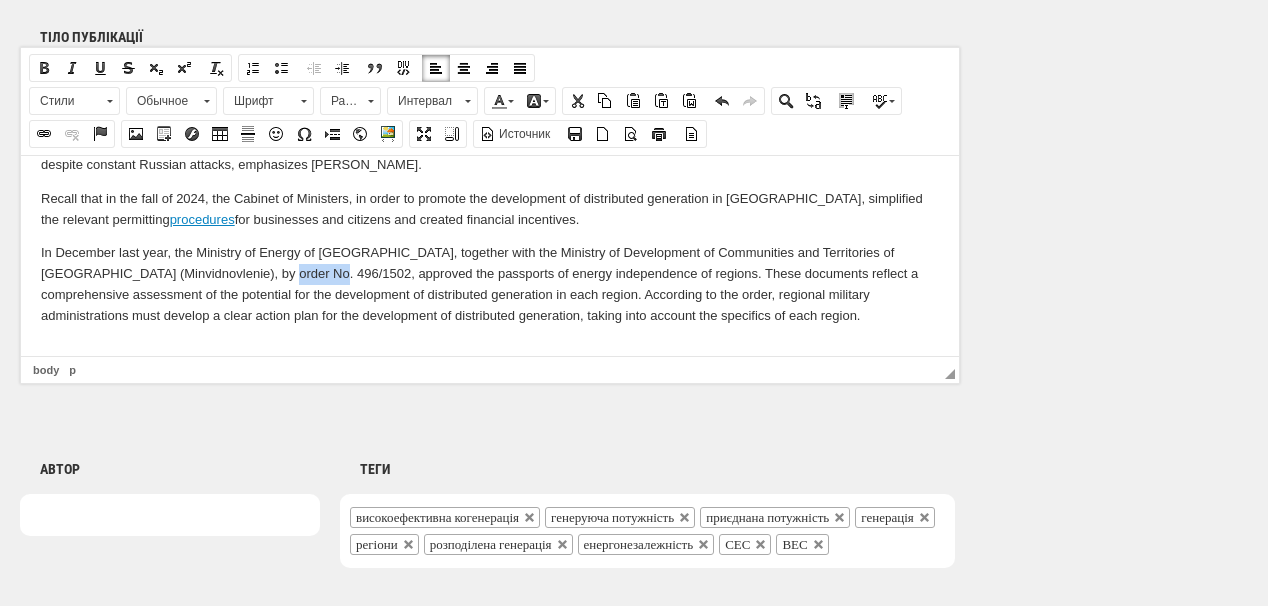 drag, startPoint x: 281, startPoint y: 275, endPoint x: 332, endPoint y: 275, distance: 51 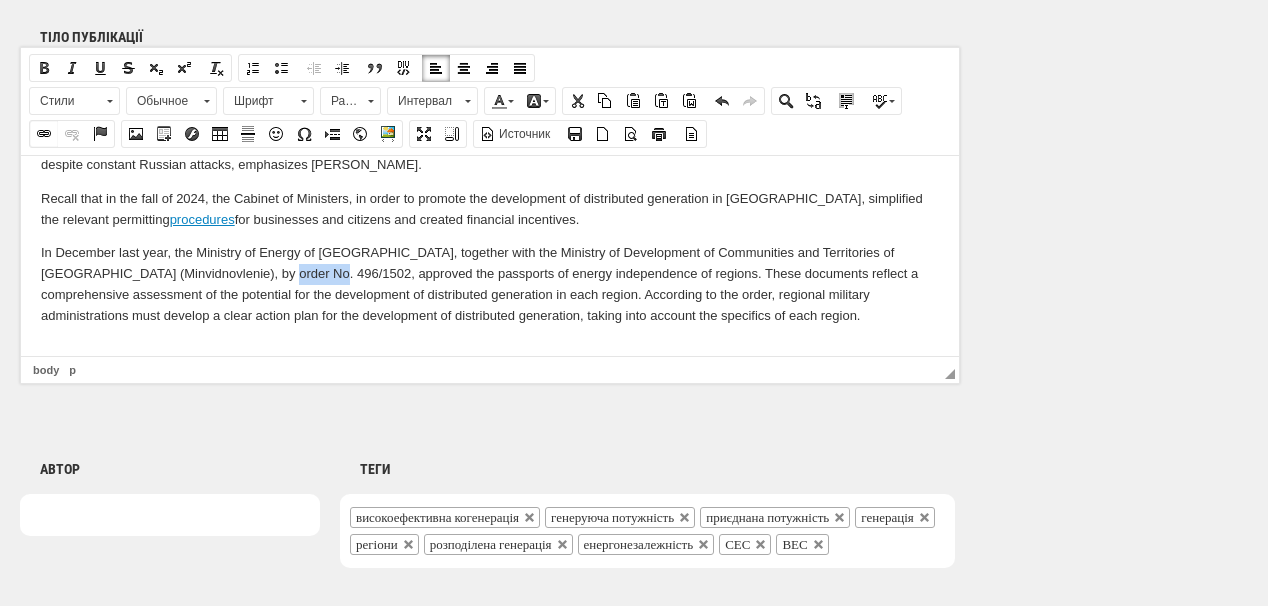 click at bounding box center (44, 134) 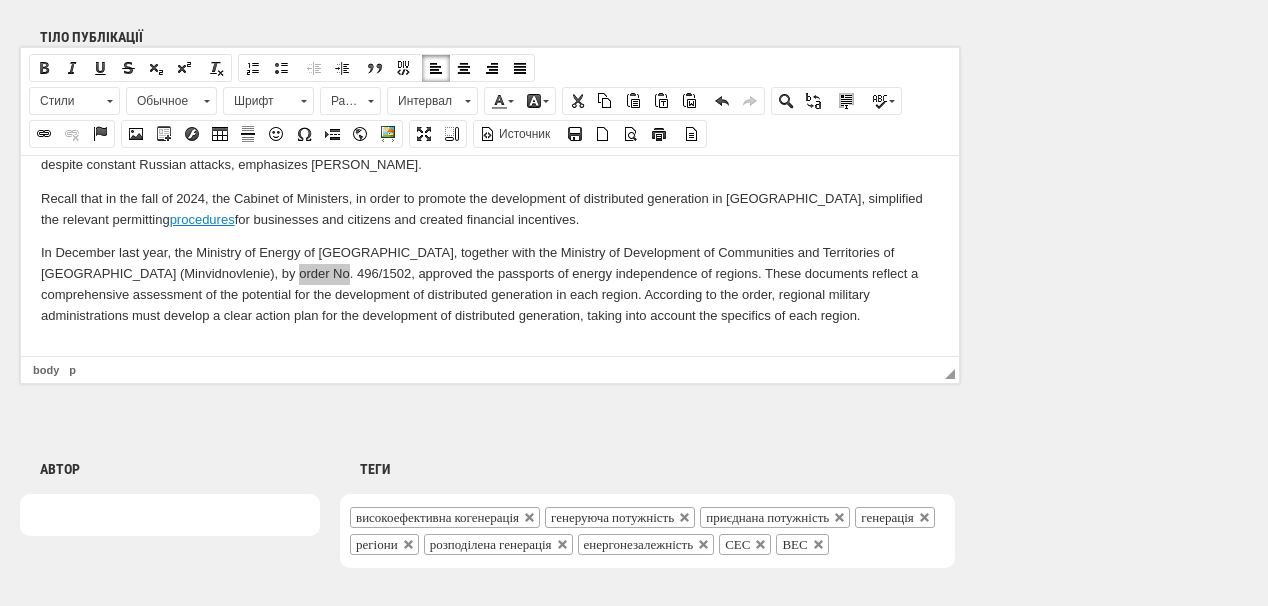 select on "http://" 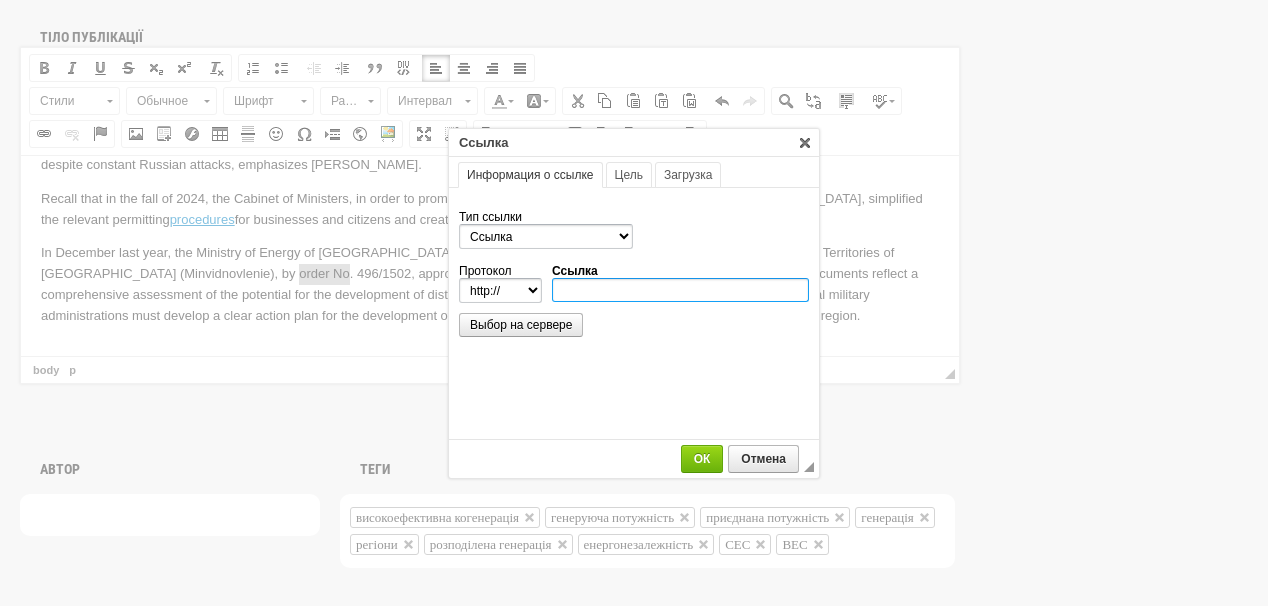 click on "Ссылка" at bounding box center (680, 290) 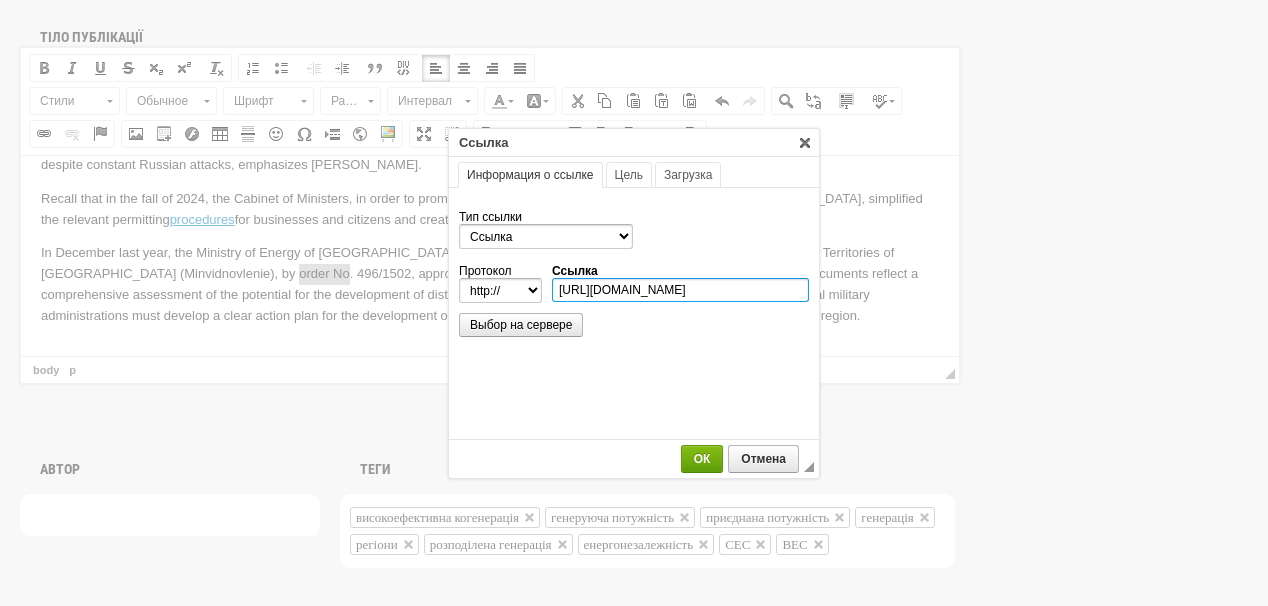 scroll, scrollTop: 0, scrollLeft: 201, axis: horizontal 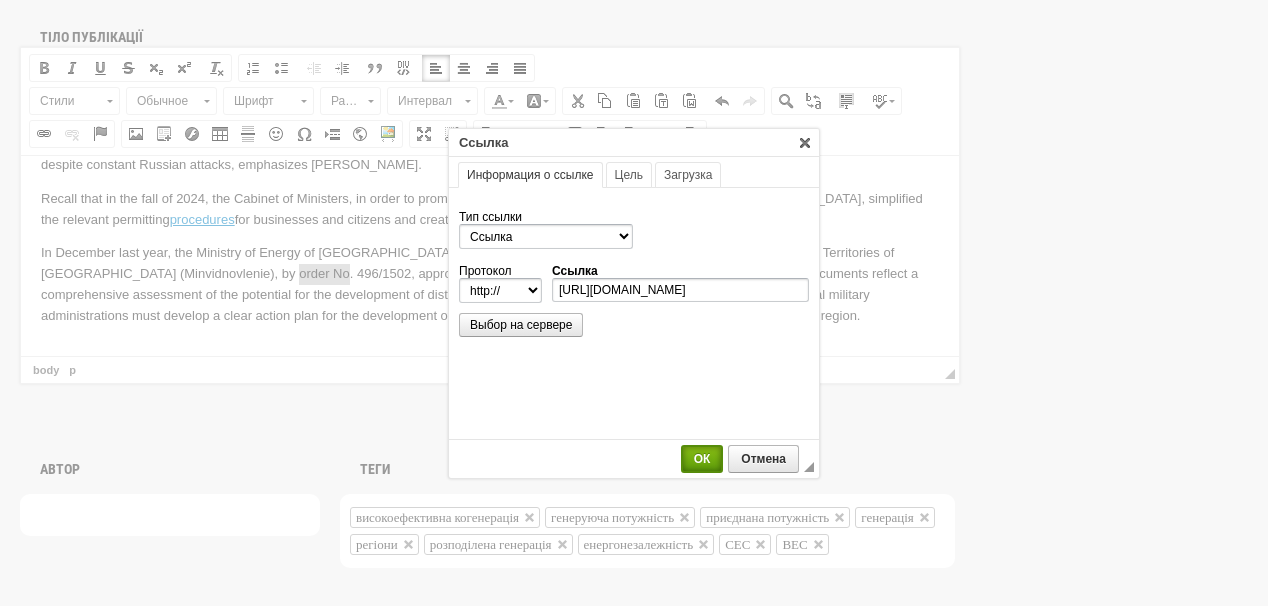 select on "https://" 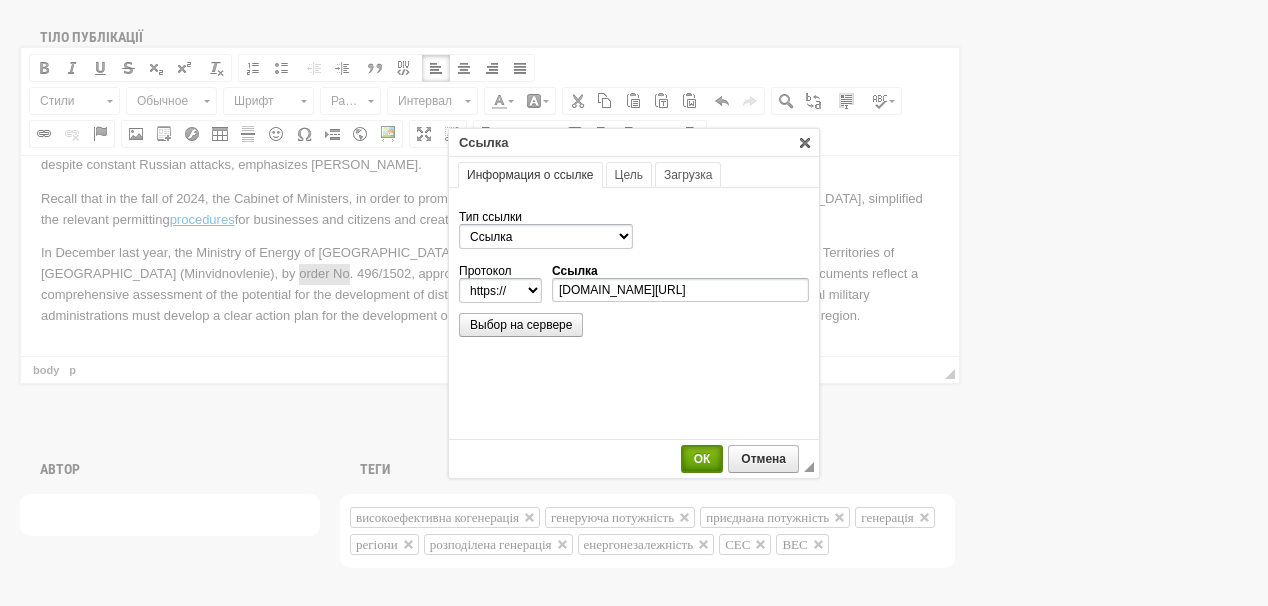scroll, scrollTop: 0, scrollLeft: 0, axis: both 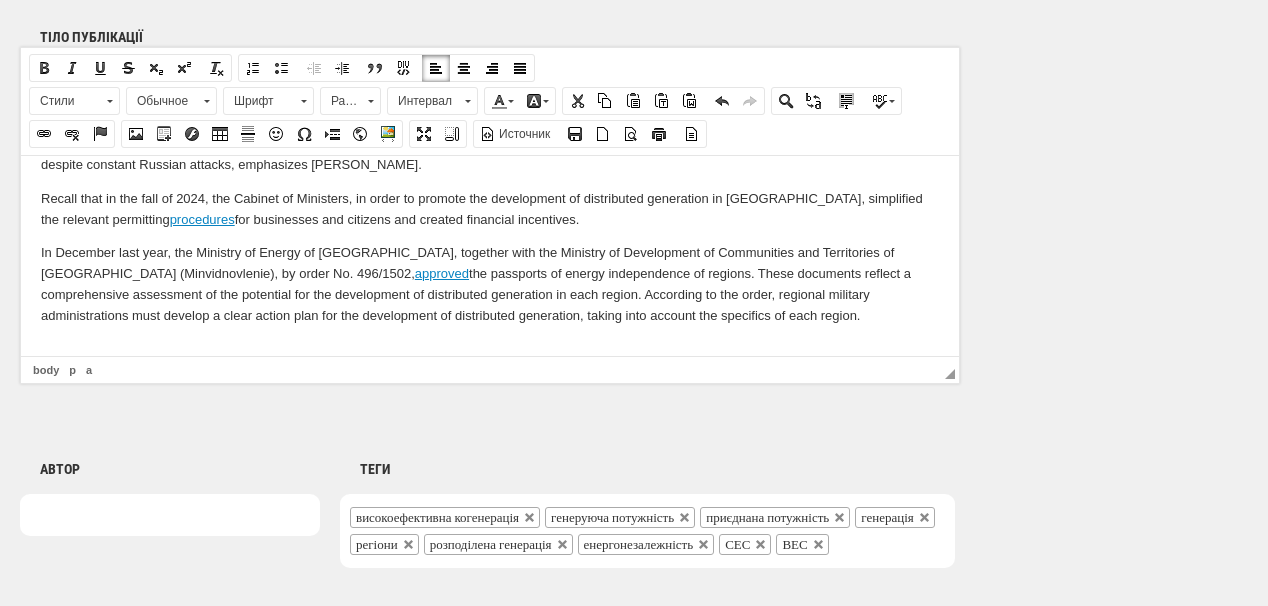 click on "According  to Deputy Head of the Presidential Office Viktor Mykyta, in the first half of 2025, an additional 591 MW of new generation was created in the regions of Ukraine. "This concerns 84 MW of connected capacity from wind power plants, 101.4 MW from solar power plants, and 84 MW from solar power plants installed in private households. Separately, work is underway to create connected capacity through cogeneration. So, now we have an additional 320.2 MW. In addition, we added 1.2 MW from mini-thermal power plants," the official said in a statement. Thus, communities and regions are confidently pursuing energy decentralization, notes Viktor Mykyta. According to him, this is one of the priority tasks of the heads of regional military administrations on the ground. The work is carried out within the framework of the developed energy independence passports of the regions, which are a strategic tool for the effective development of distributed  generation , including gas, in all regions of Ukraine. procedures" at bounding box center [490, 126] 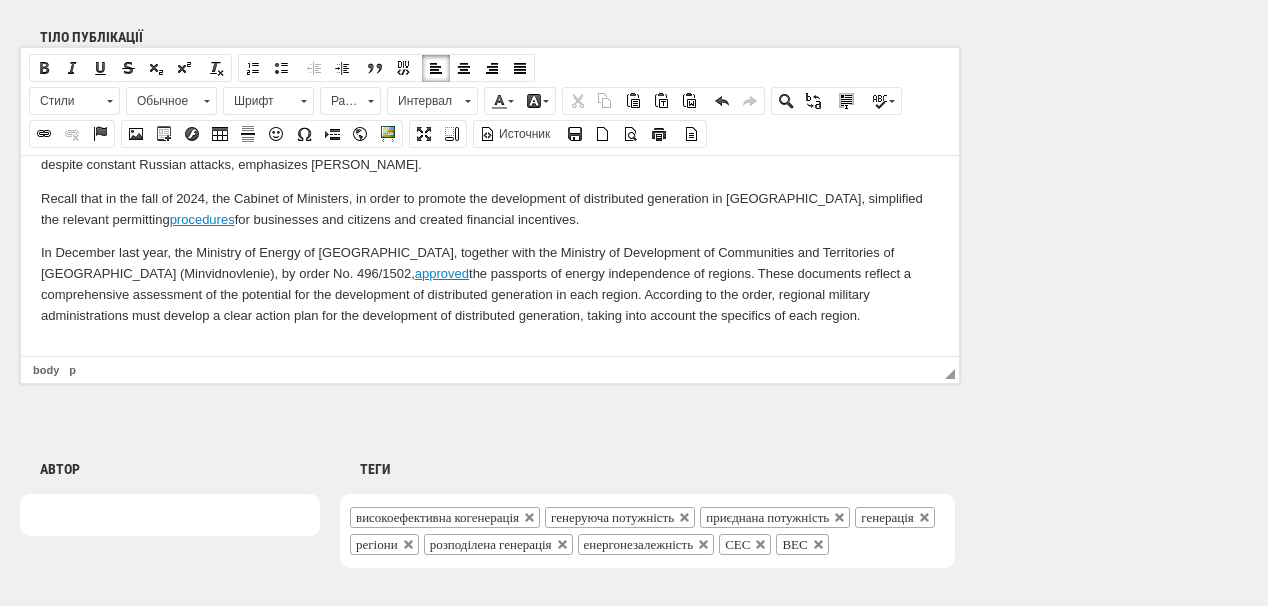 click on "In December last year, the Ministry of Energy of Ukraine, together with the Ministry of Development of Communities and Territories of Ukraine (Minvidnovlenie), by order No. 496/1502,  approved  the passports of energy independence of regions. These documents reflect a comprehensive assessment of the potential for the development of distributed generation in each region. According to the order, regional military administrations must develop a clear action plan for the development of distributed generation, taking into account the specifics of each region." at bounding box center [490, 283] 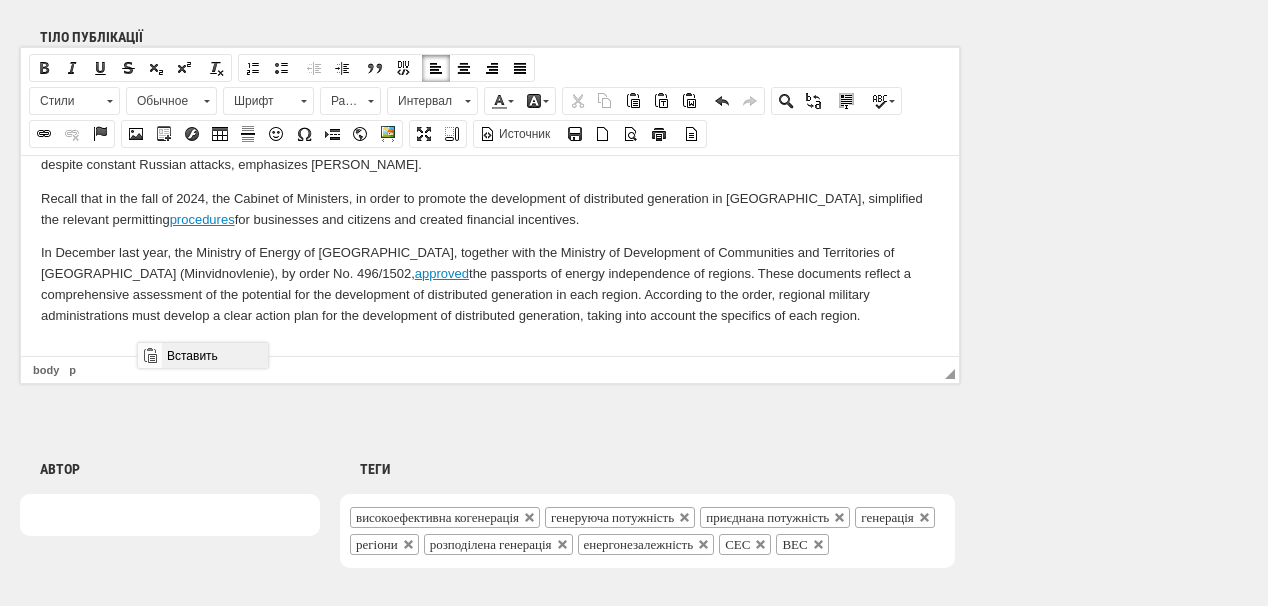 drag, startPoint x: 195, startPoint y: 357, endPoint x: 349, endPoint y: 699, distance: 375.07333 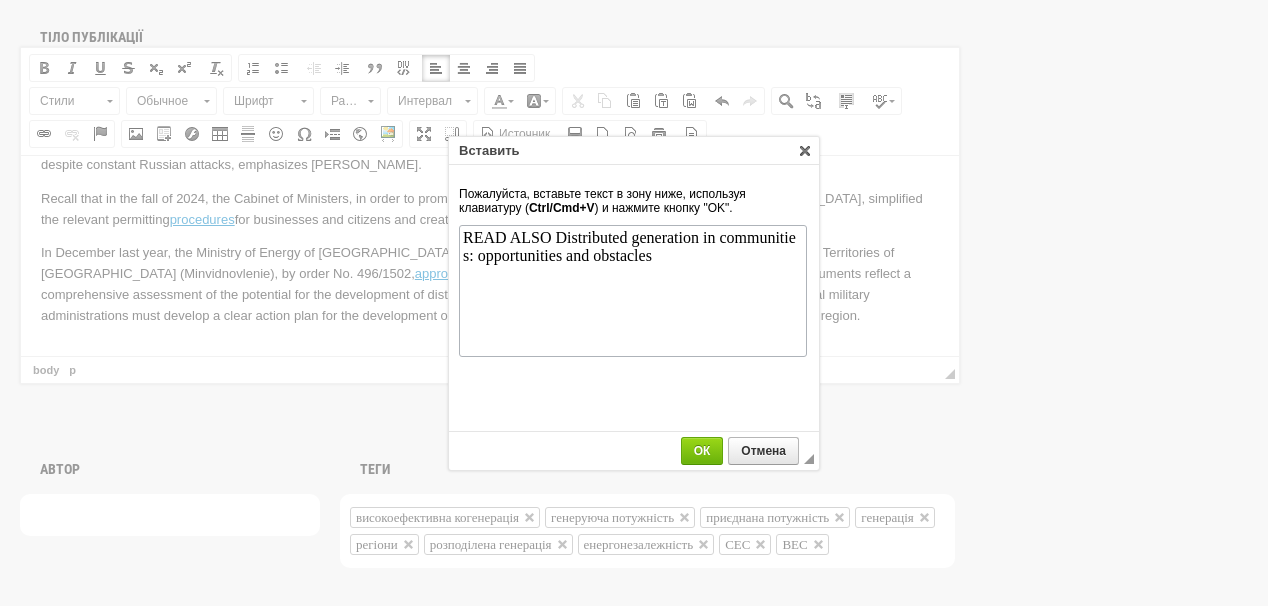 scroll, scrollTop: 0, scrollLeft: 0, axis: both 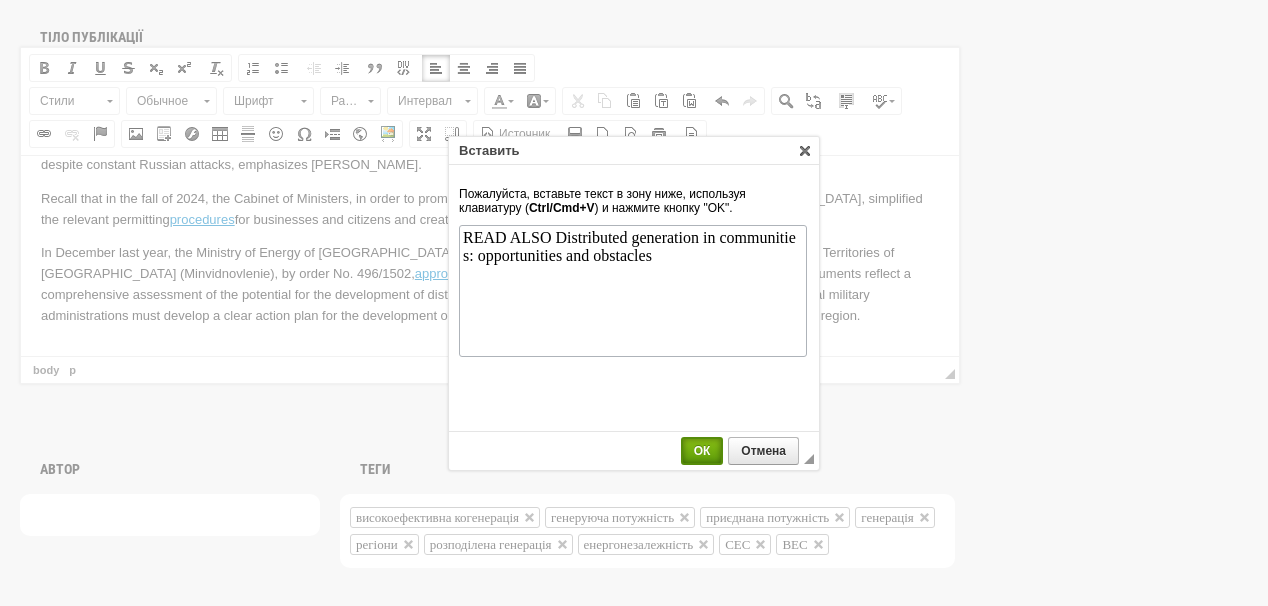 click on "ОК" at bounding box center (702, 451) 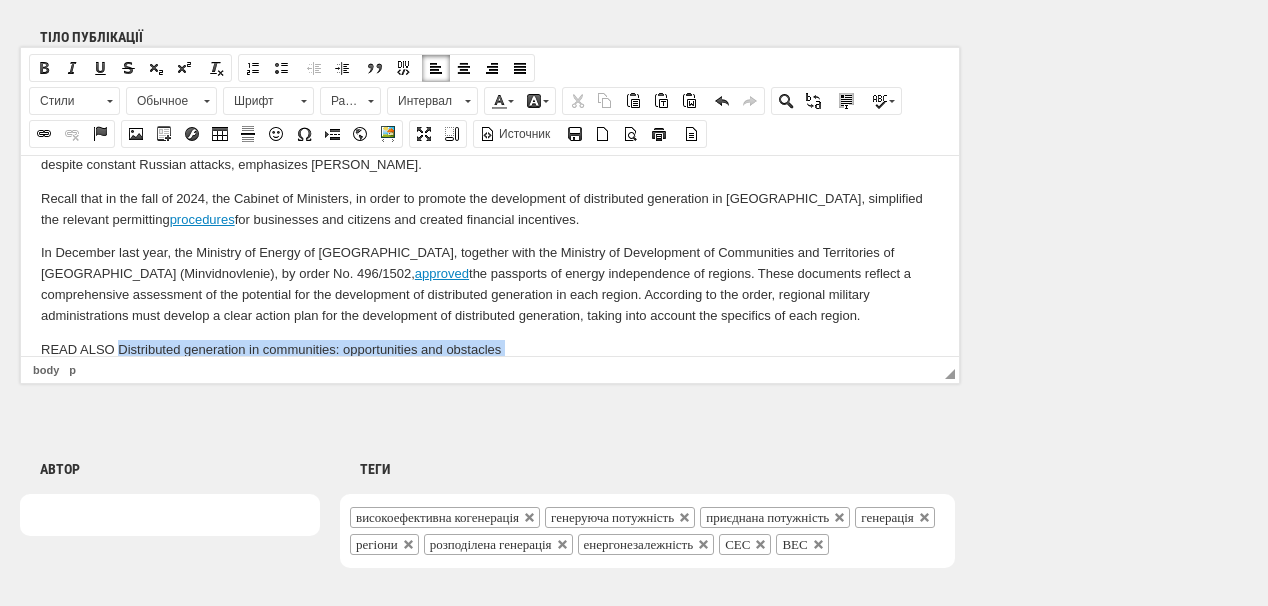 scroll, scrollTop: 339, scrollLeft: 0, axis: vertical 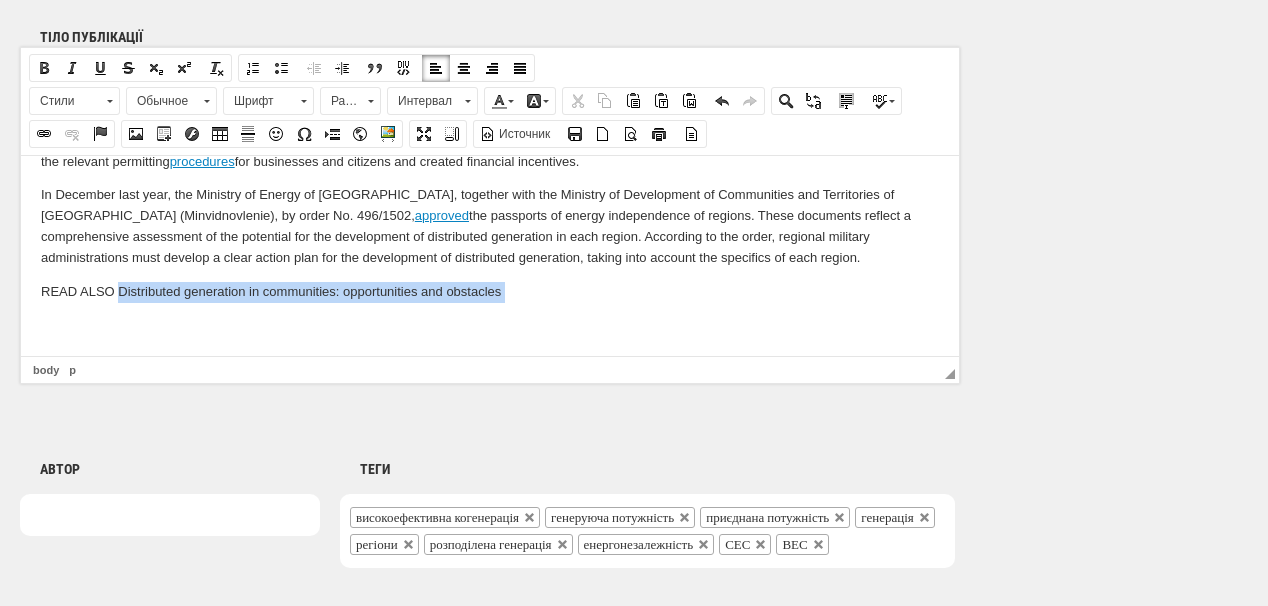 drag, startPoint x: 119, startPoint y: 347, endPoint x: 462, endPoint y: 314, distance: 344.5838 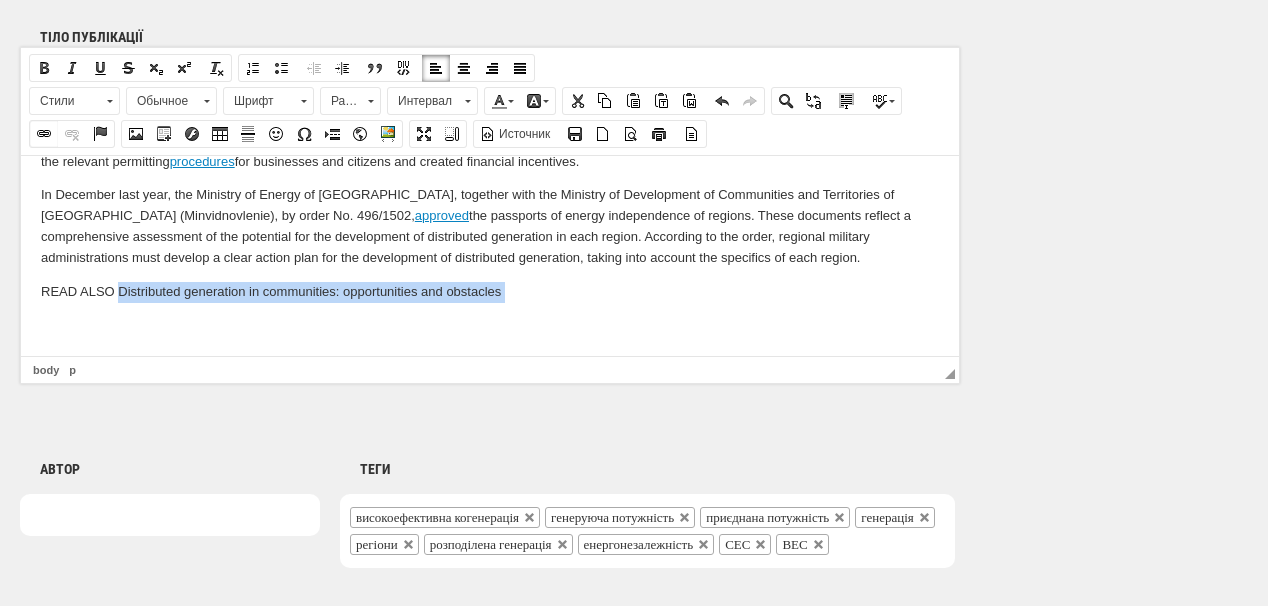 click at bounding box center (44, 134) 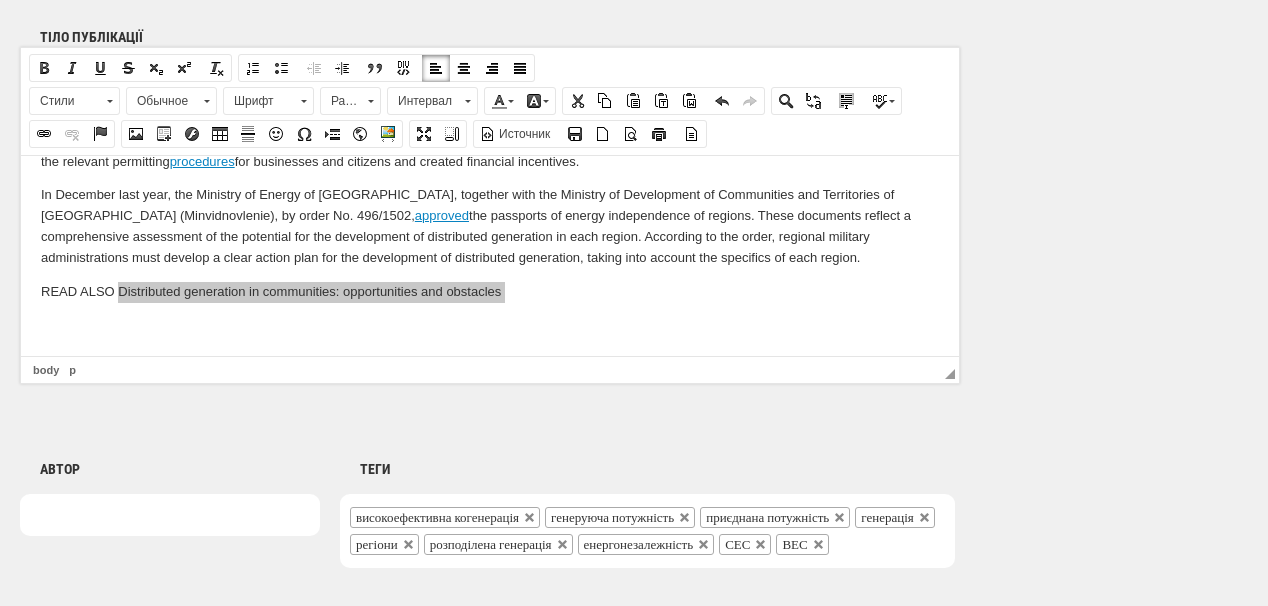 select on "http://" 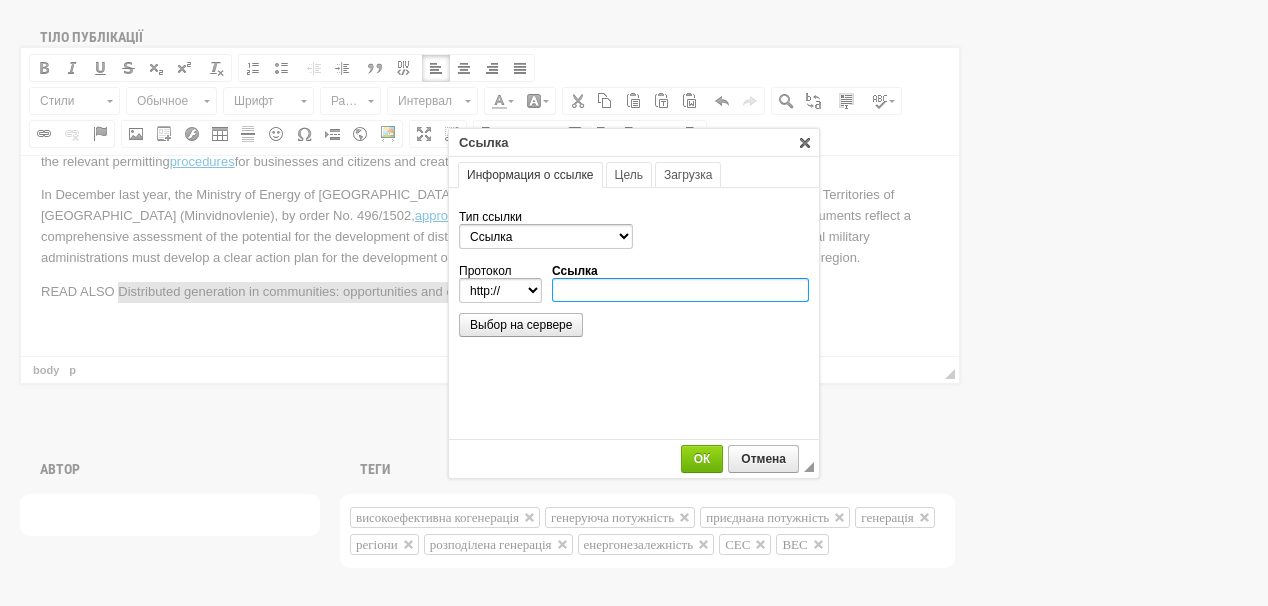click on "Ссылка" at bounding box center [680, 290] 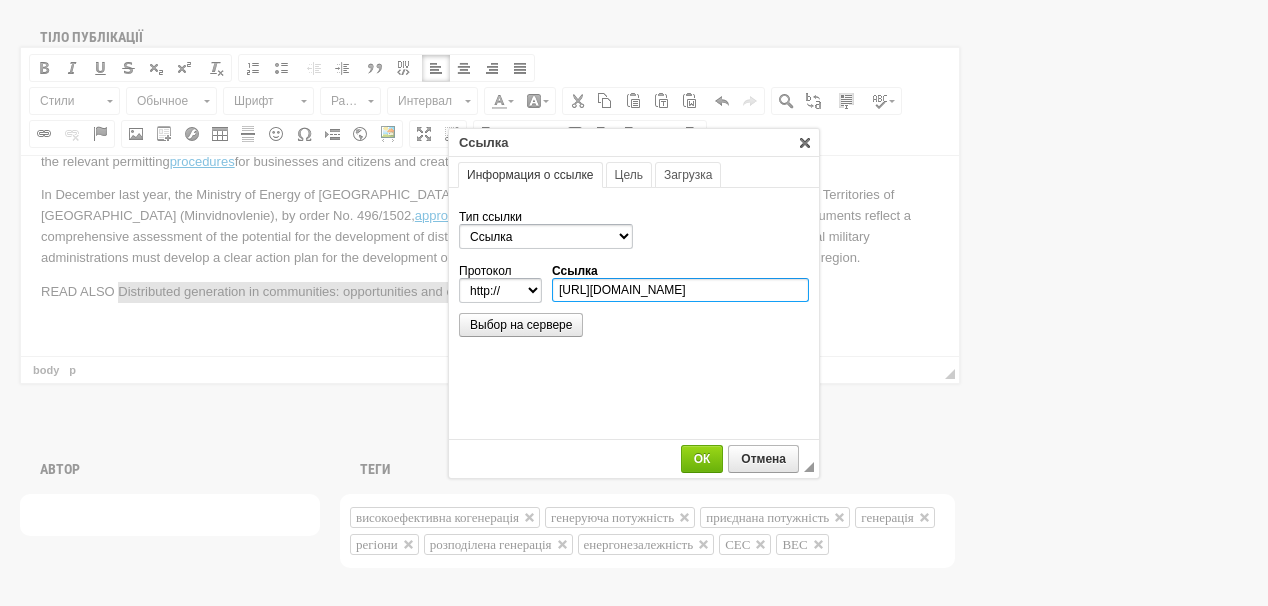 scroll, scrollTop: 0, scrollLeft: 249, axis: horizontal 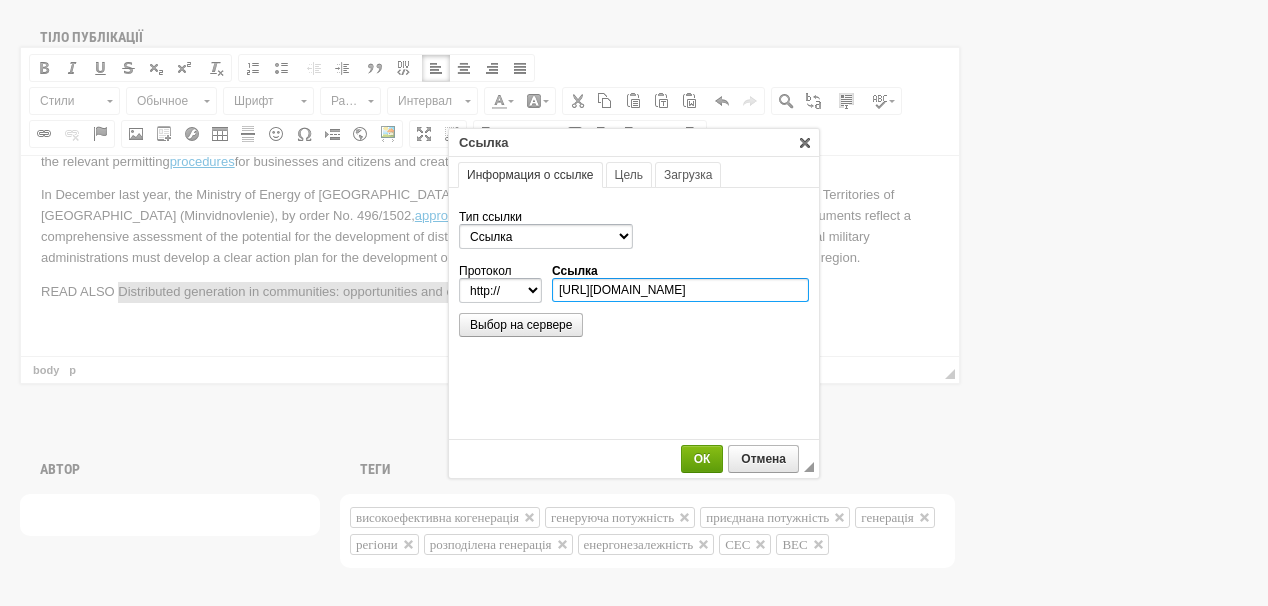 type on "https://ua-energy.org/uk/posts/rozpodilena-heneratsiia-v-hromadakh-mozhlyvosti-ta-perepony" 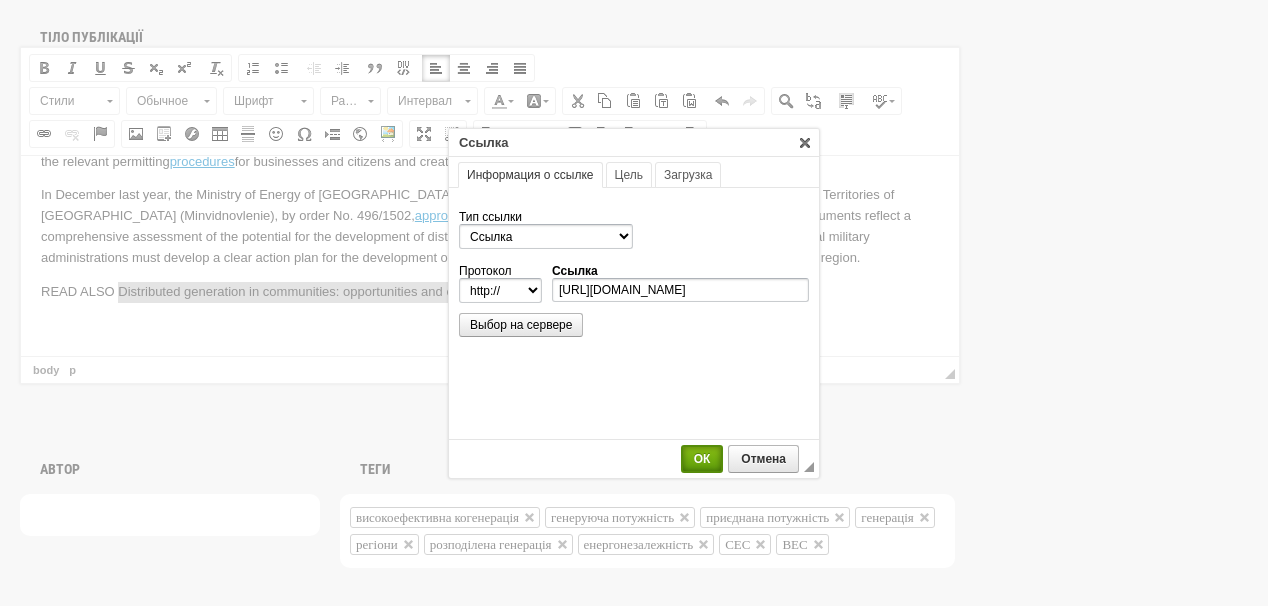 select on "https://" 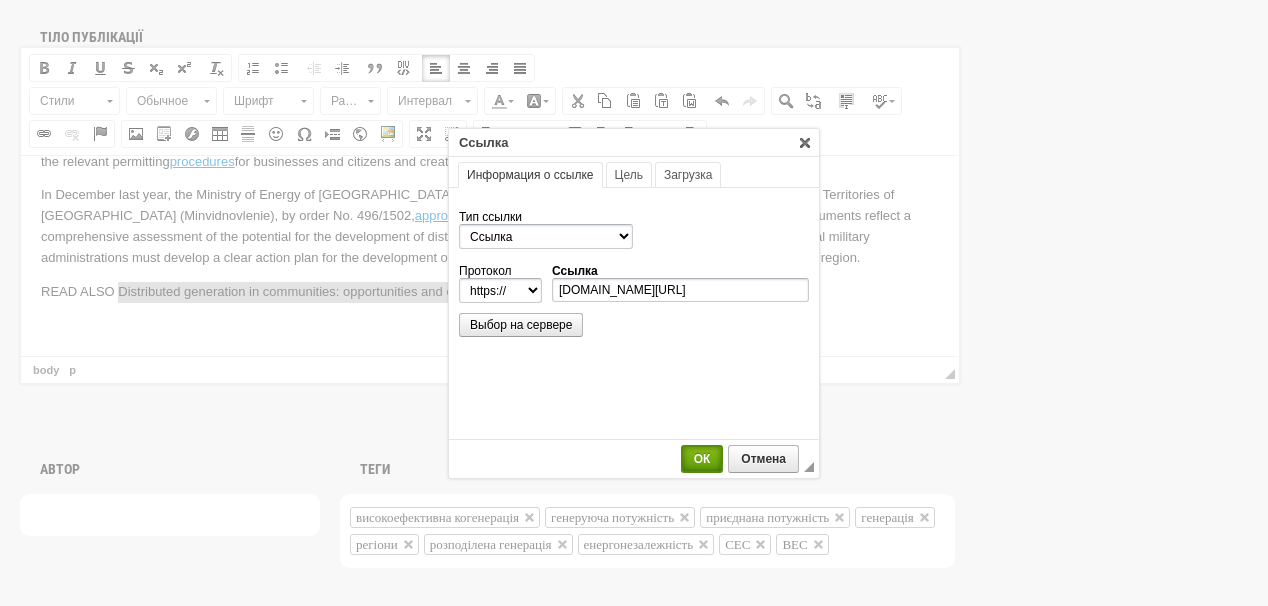 scroll, scrollTop: 0, scrollLeft: 0, axis: both 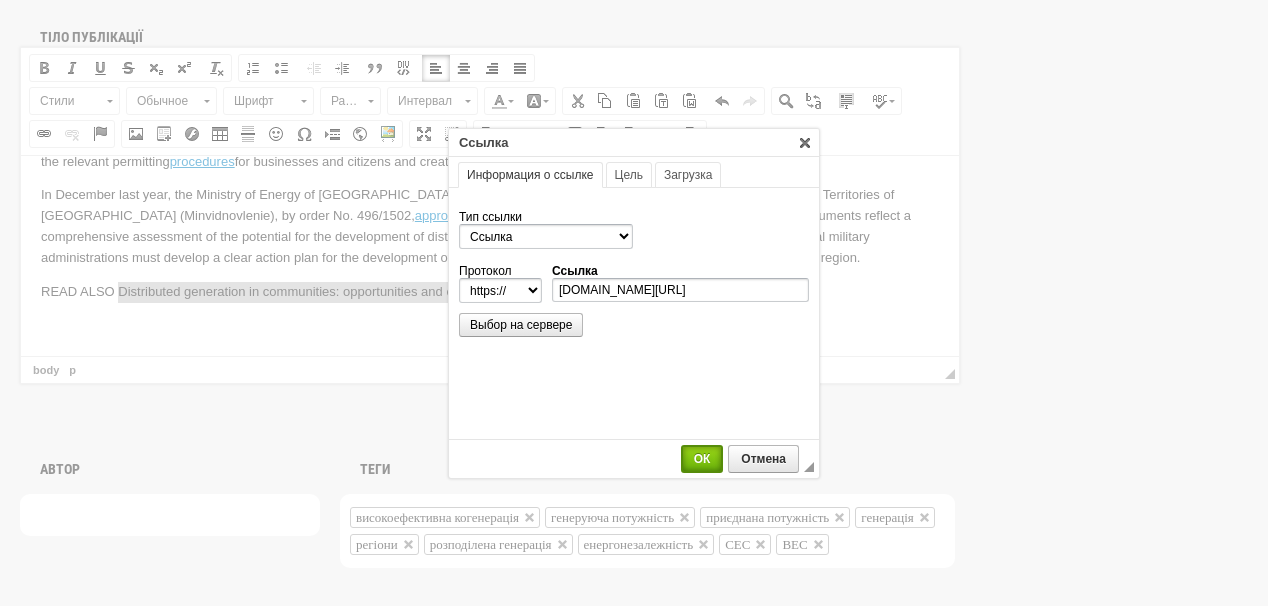 click on "ОК" at bounding box center [702, 459] 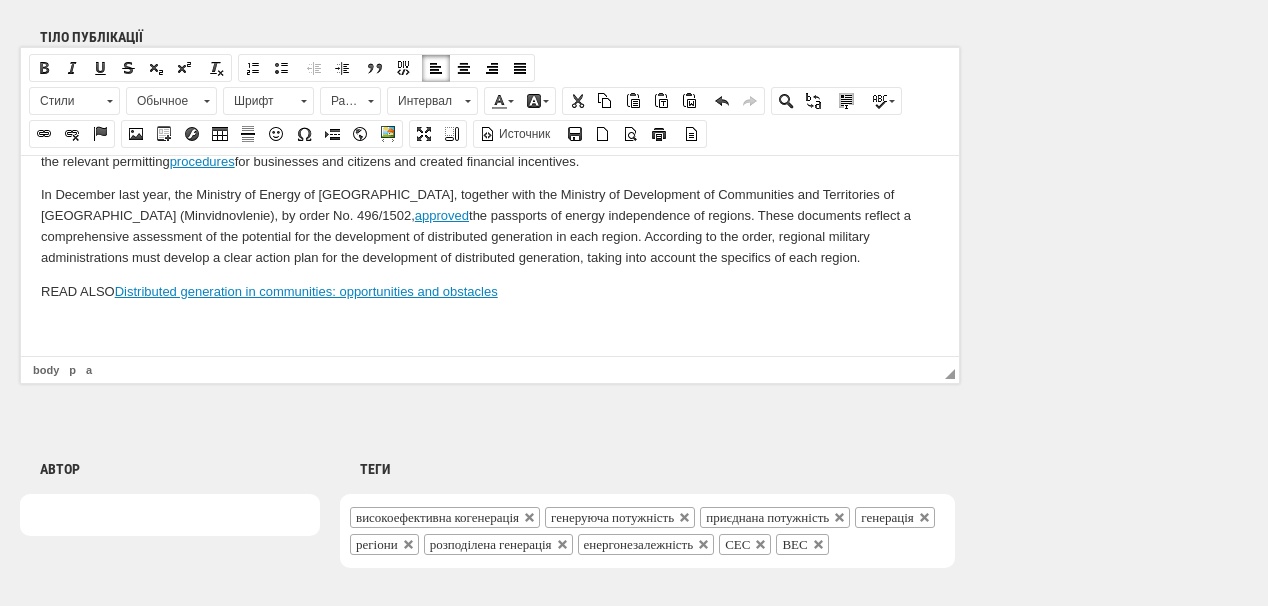 click on "According  to Deputy Head of the Presidential Office Viktor Mykyta, in the first half of 2025, an additional 591 MW of new generation was created in the regions of Ukraine. "This concerns 84 MW of connected capacity from wind power plants, 101.4 MW from solar power plants, and 84 MW from solar power plants installed in private households. Separately, work is underway to create connected capacity through cogeneration. So, now we have an additional 320.2 MW. In addition, we added 1.2 MW from mini-thermal power plants," the official said in a statement. Thus, communities and regions are confidently pursuing energy decentralization, notes Viktor Mykyta. According to him, this is one of the priority tasks of the heads of regional military administrations on the ground. The work is carried out within the framework of the developed energy independence passports of the regions, which are a strategic tool for the effective development of distributed  generation , including gas, in all regions of Ukraine. procedures" at bounding box center [490, 85] 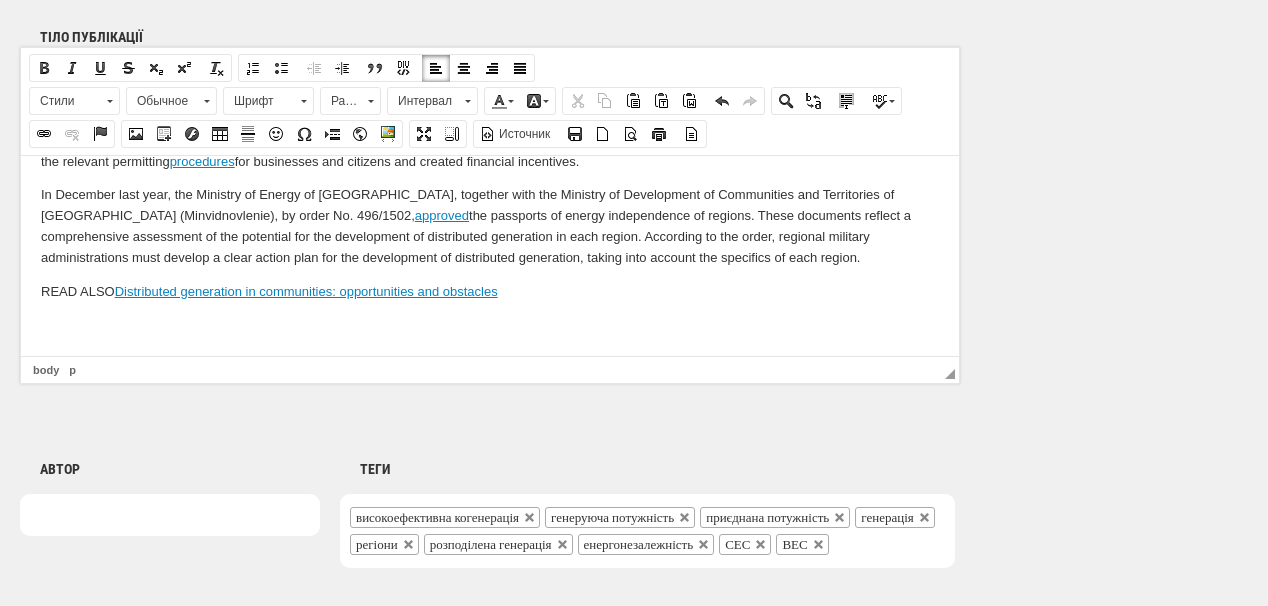 click on "READ ALSO  Distributed generation in communities: opportunities and obstacles" at bounding box center (490, 291) 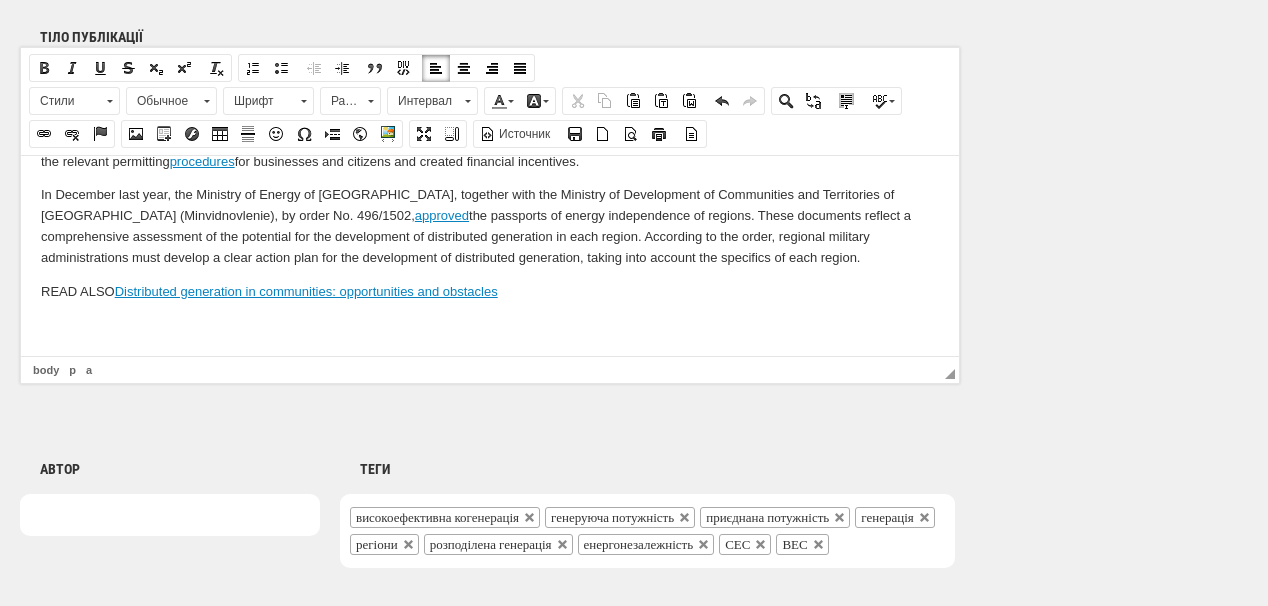 type 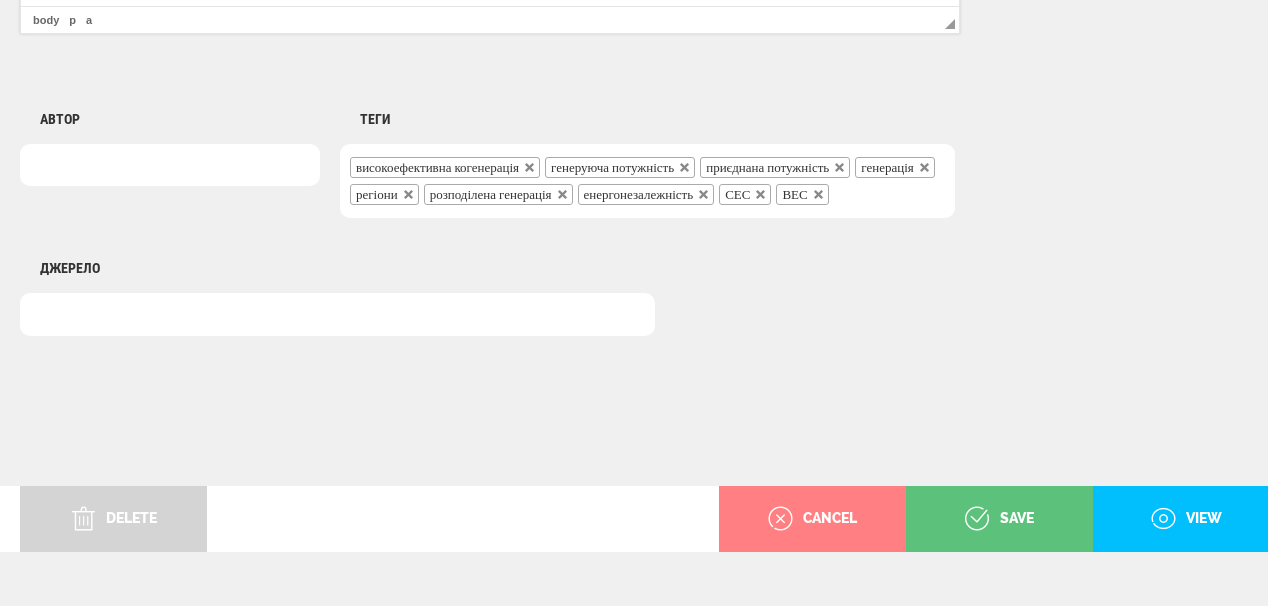 scroll, scrollTop: 1652, scrollLeft: 0, axis: vertical 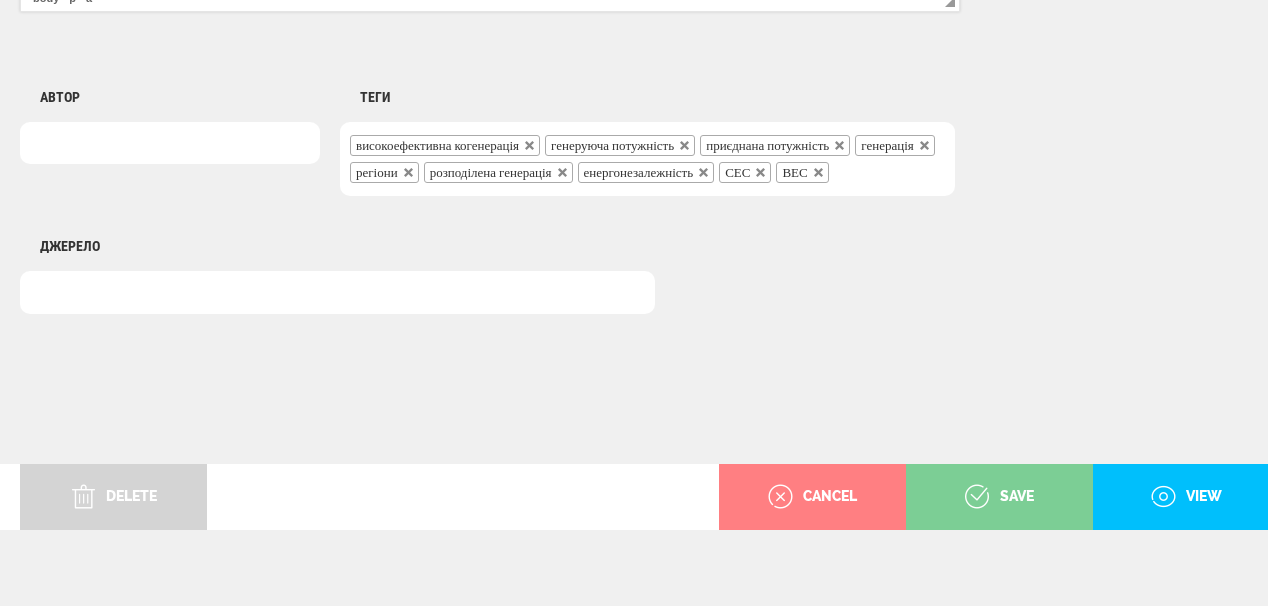 click on "save" at bounding box center [999, 497] 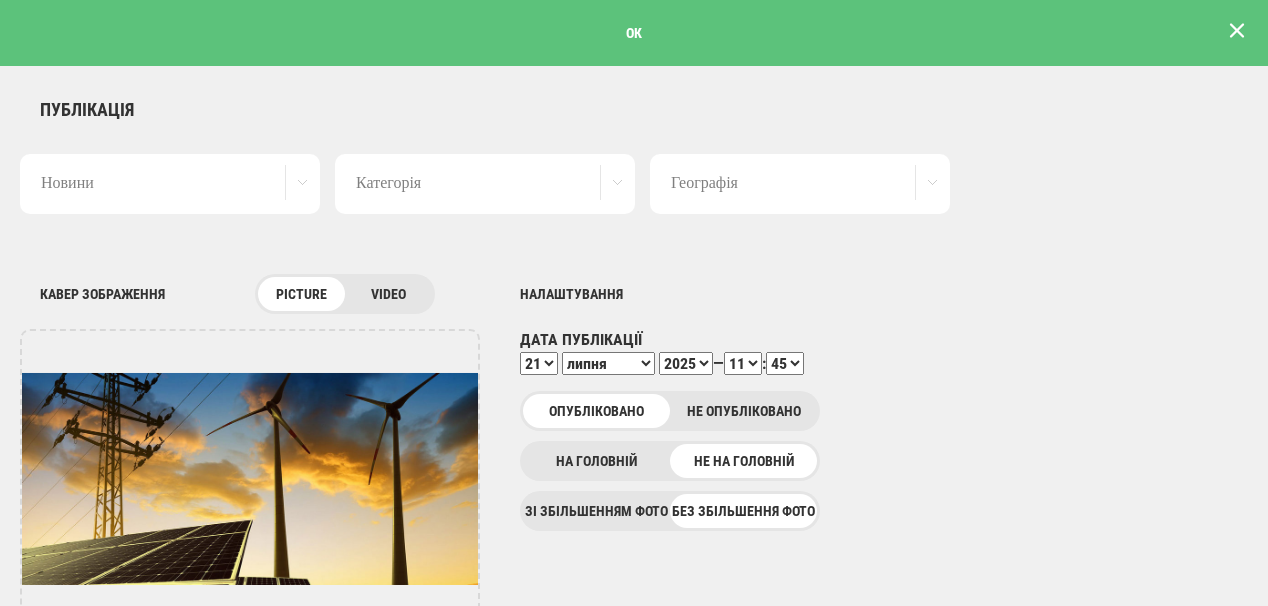 scroll, scrollTop: 0, scrollLeft: 0, axis: both 